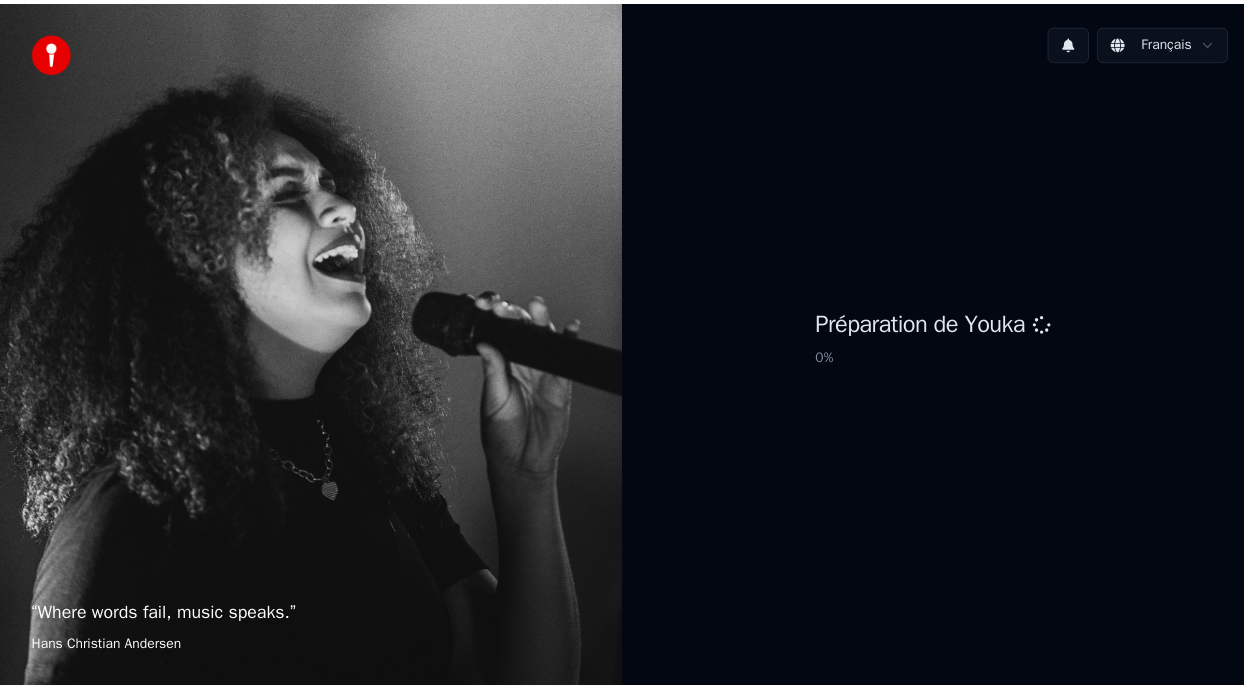 scroll, scrollTop: 0, scrollLeft: 0, axis: both 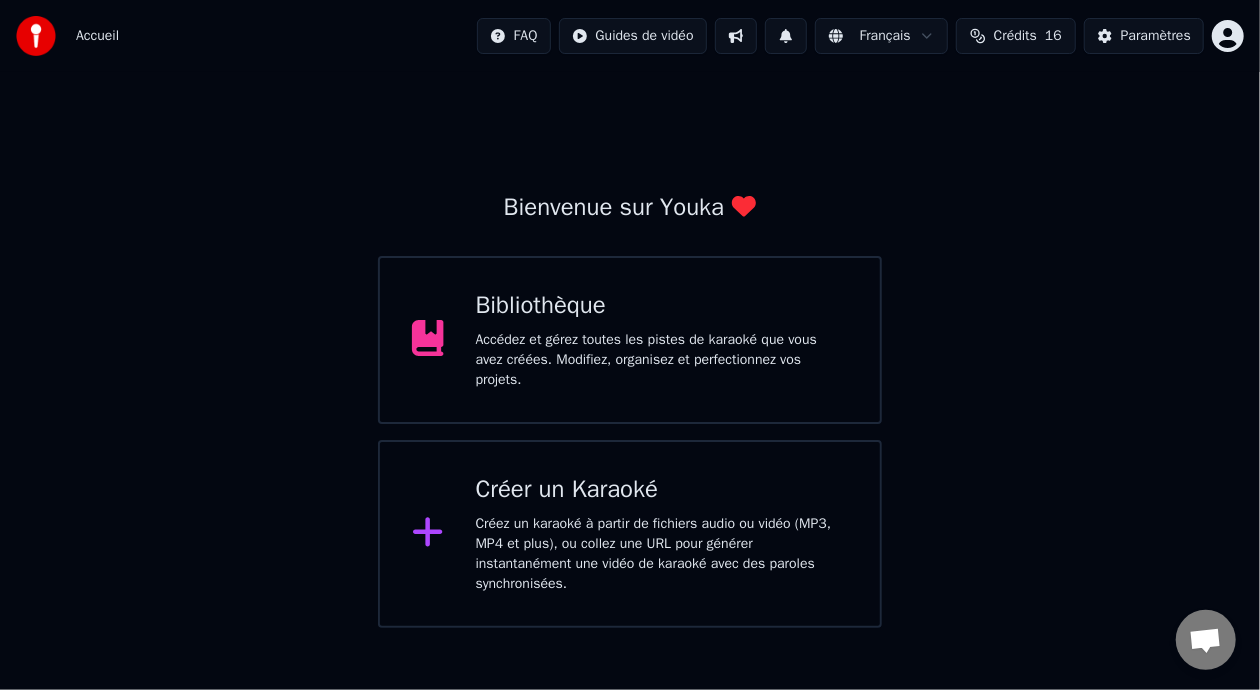 click on "Bibliothèque" at bounding box center (662, 306) 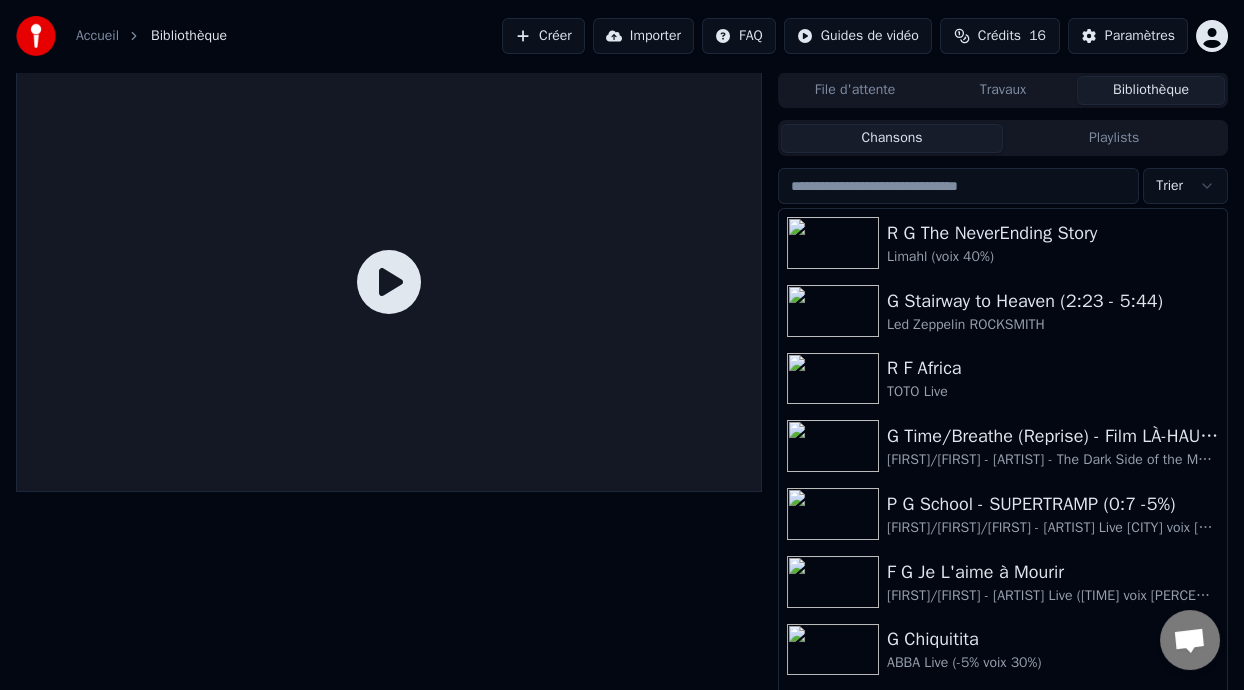click on "Playlists" at bounding box center (1114, 138) 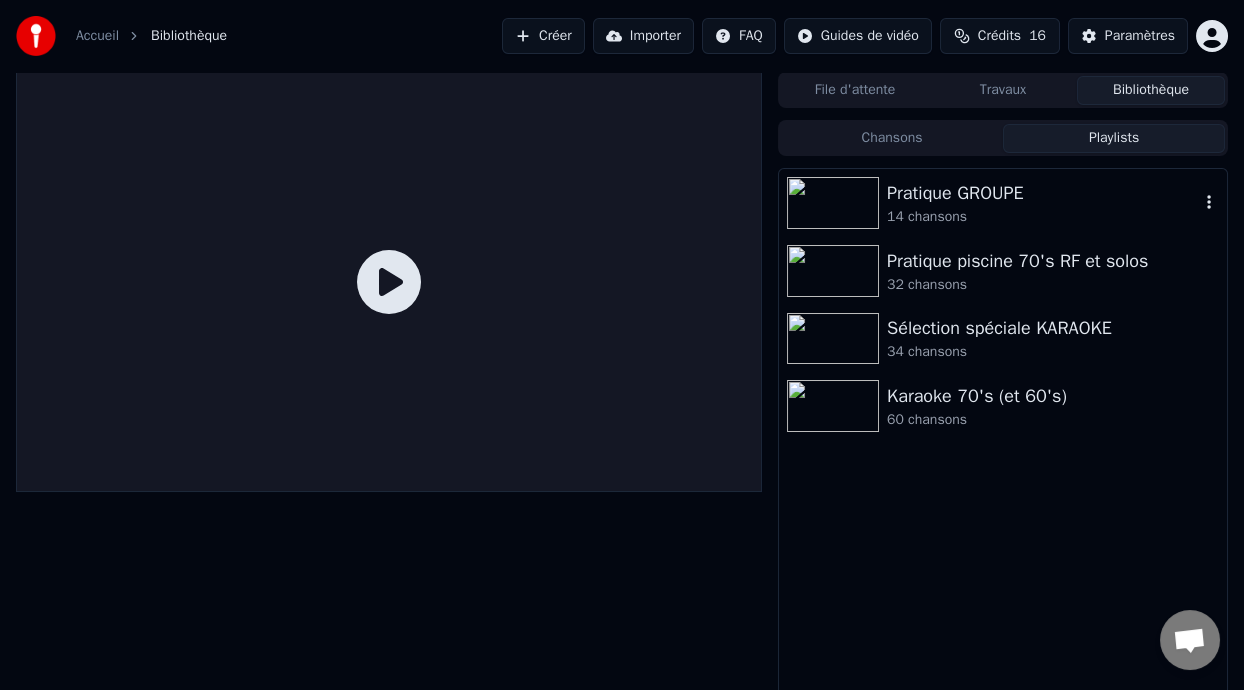 click on "Pratique GROUPE" at bounding box center (1043, 193) 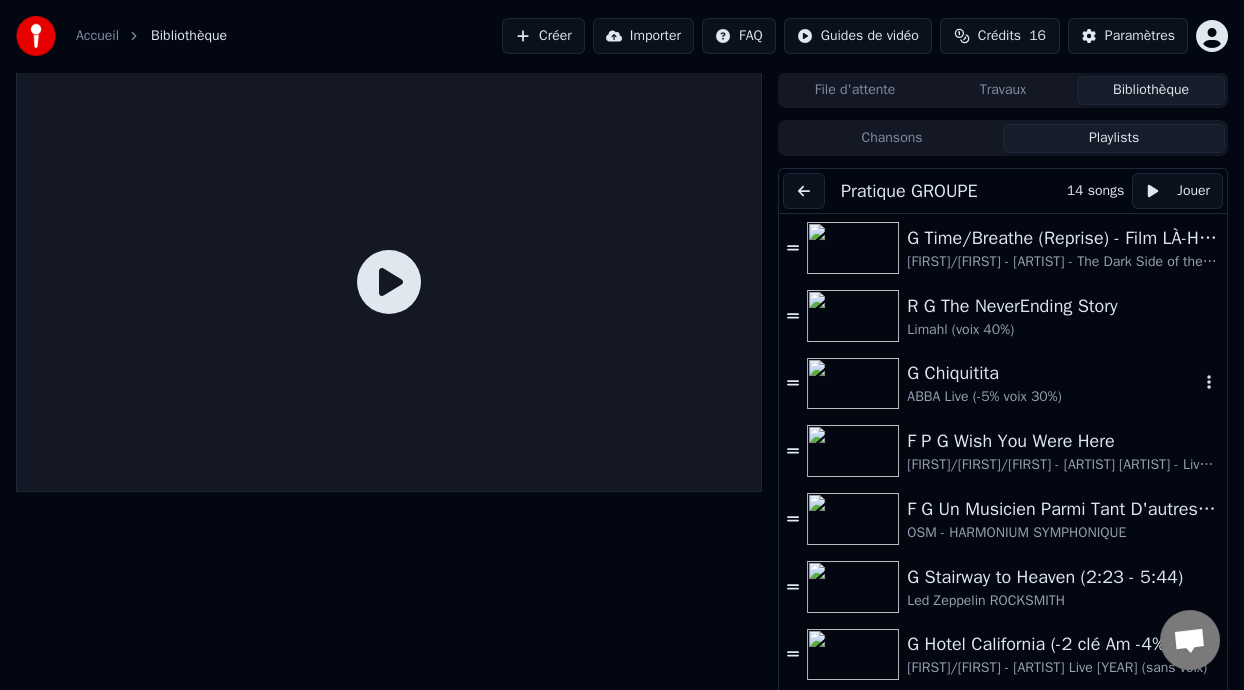 click on "G Chiquitita" at bounding box center (1053, 373) 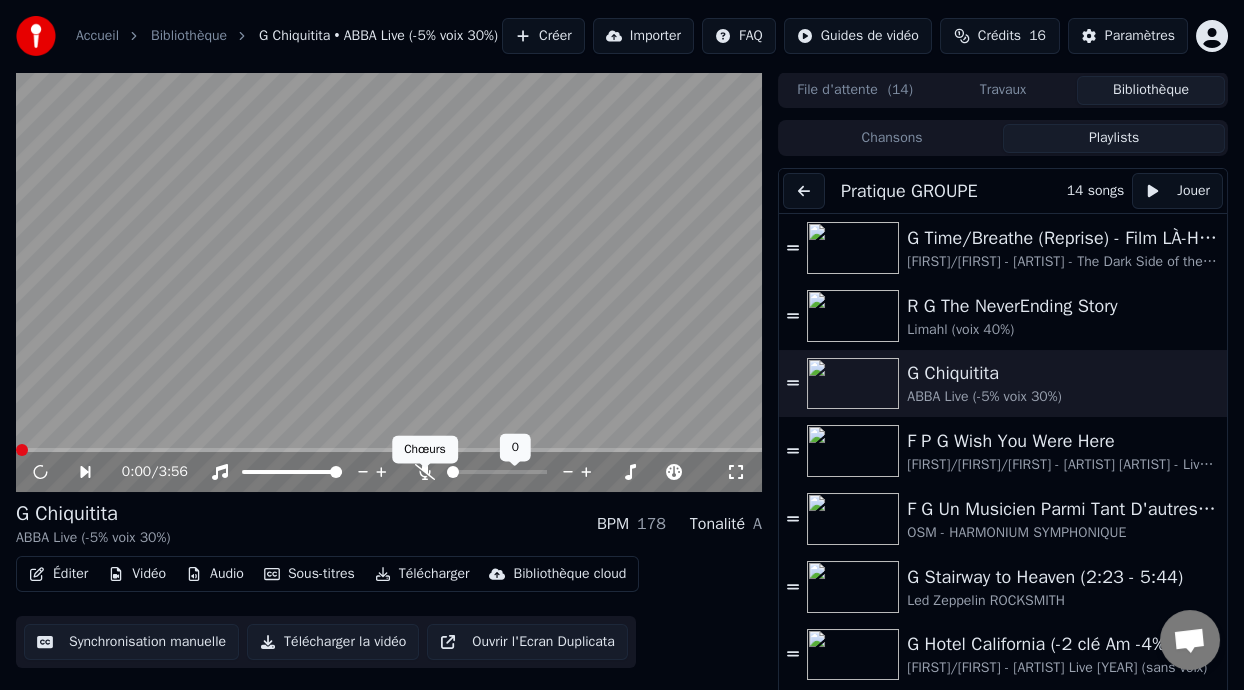 click 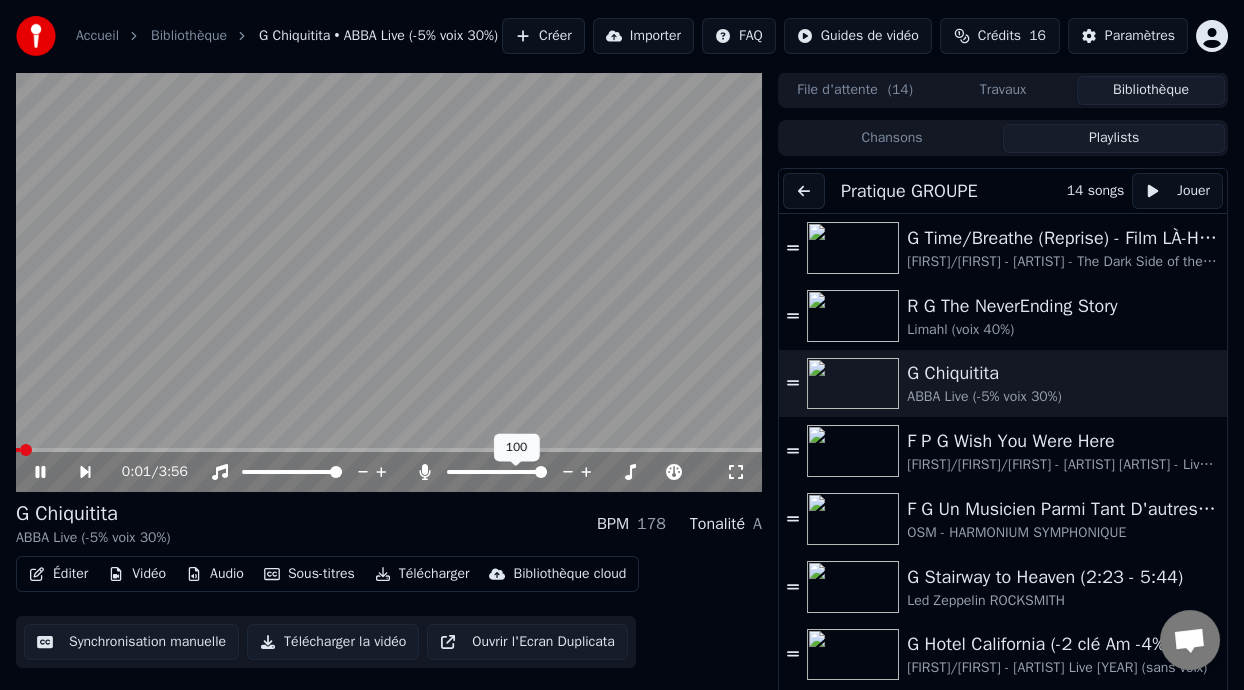 scroll, scrollTop: 39, scrollLeft: 0, axis: vertical 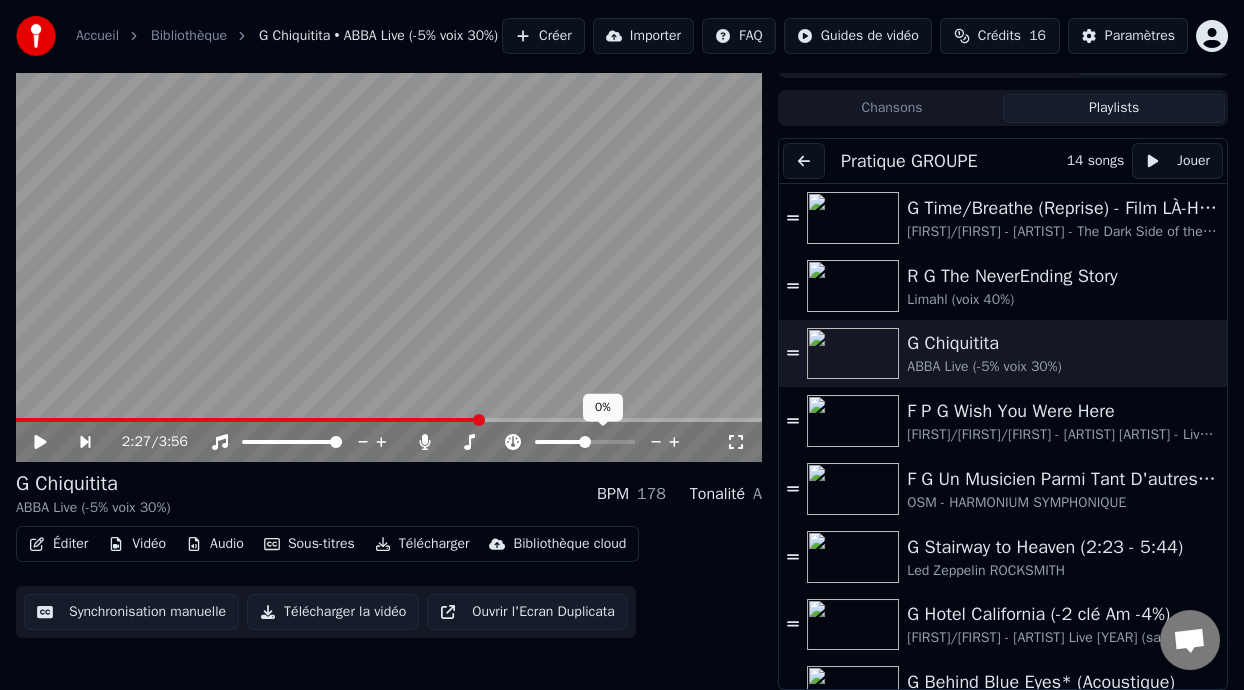 click at bounding box center [560, 442] 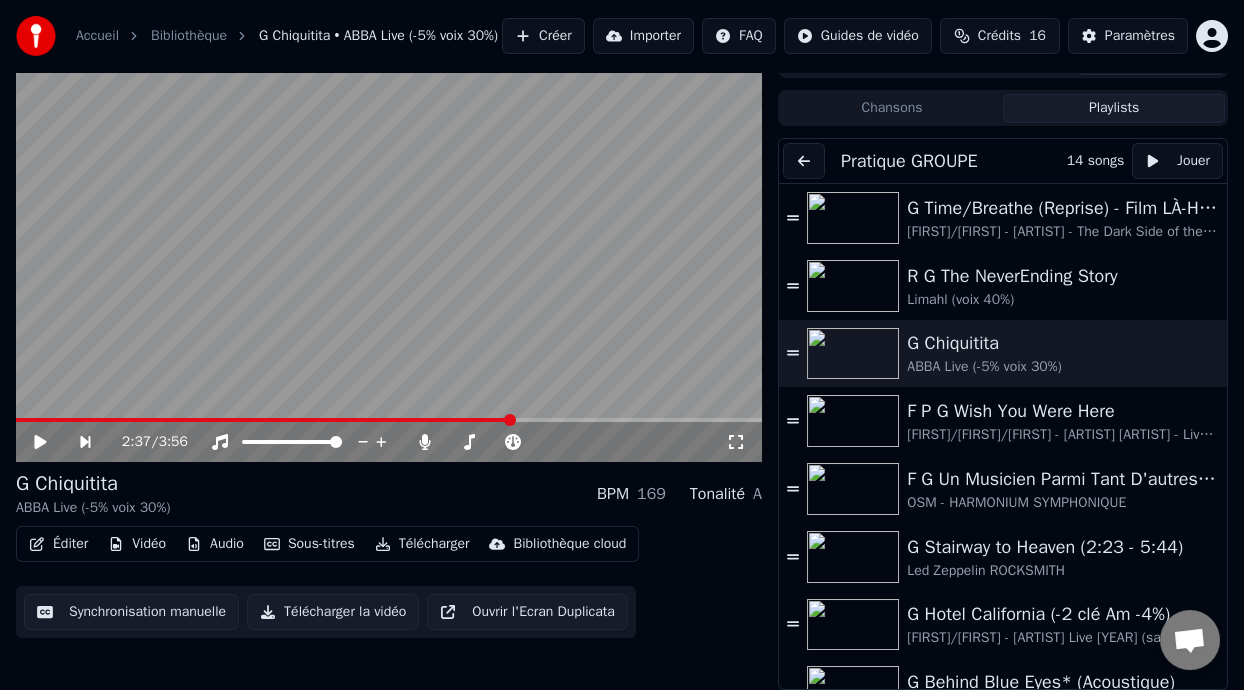 click 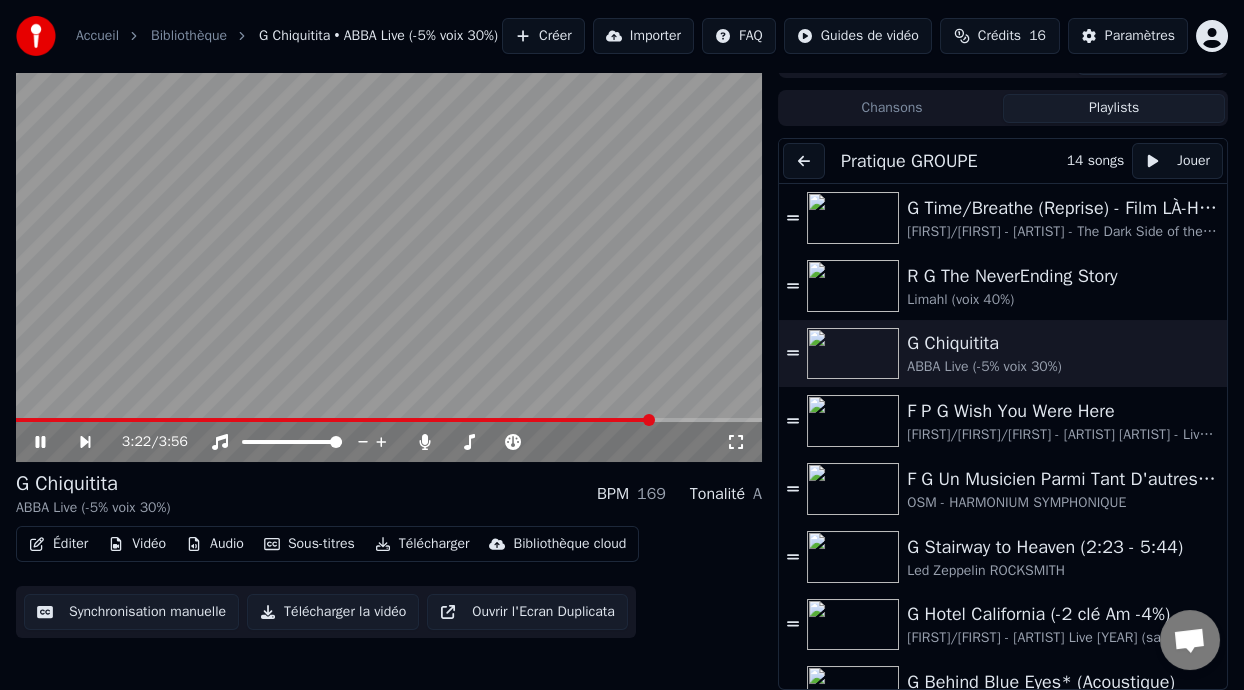 click on "3:22  /  3:56" at bounding box center [389, 442] 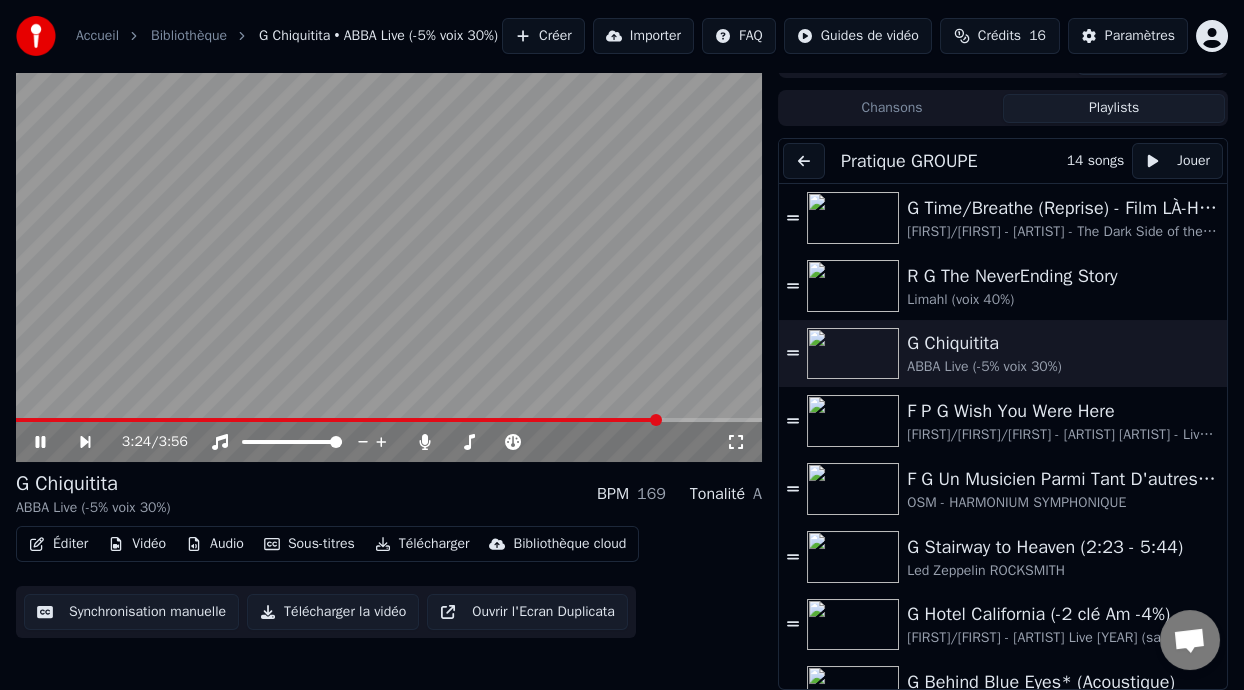 click 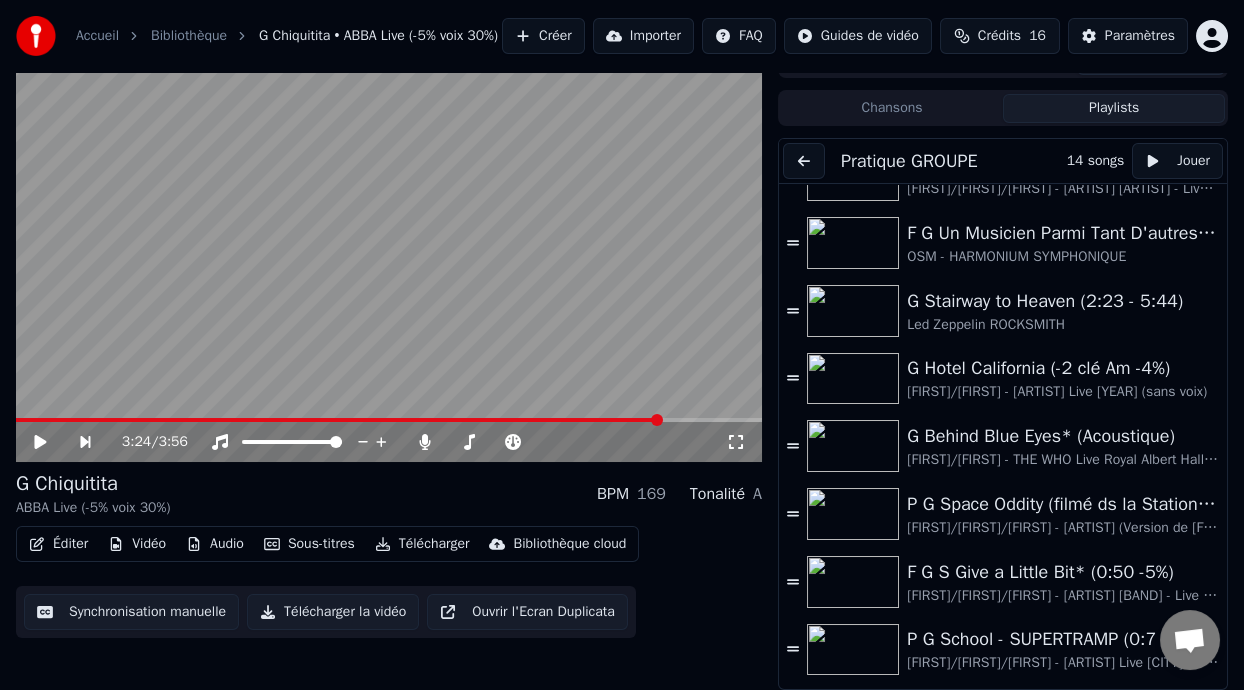 scroll, scrollTop: 258, scrollLeft: 0, axis: vertical 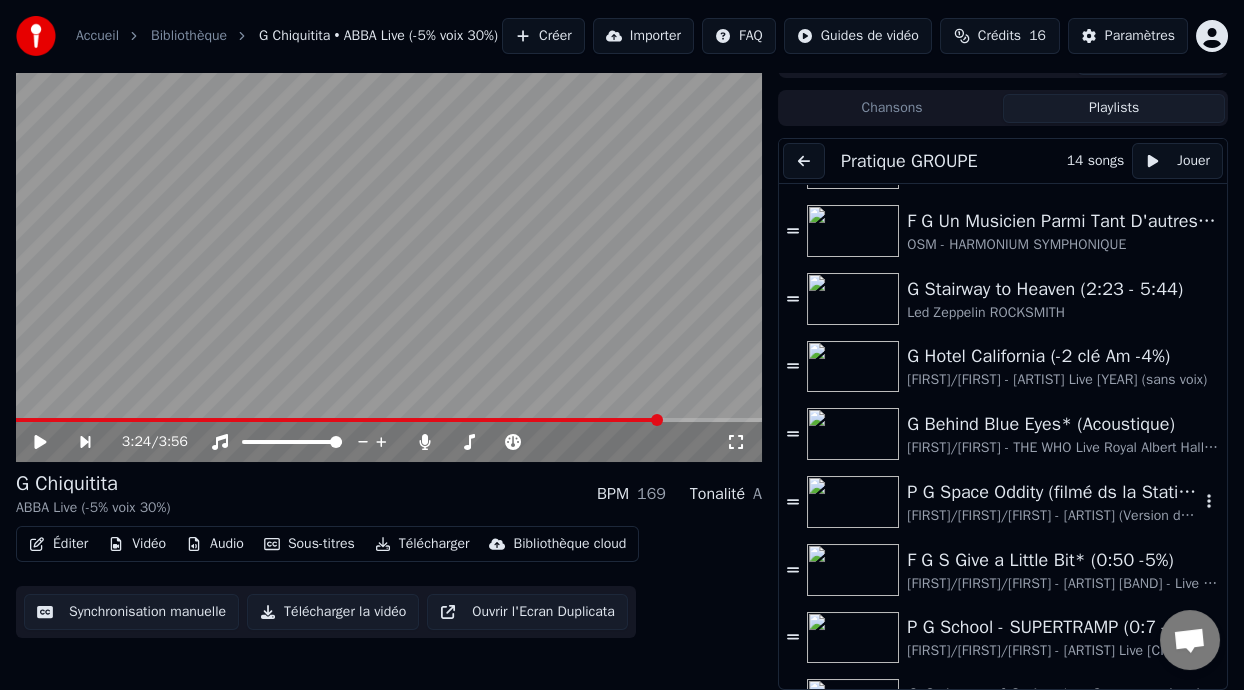click on "P G Space Oddity (filmé ds la Station Spatiale Internationale)" at bounding box center [1053, 492] 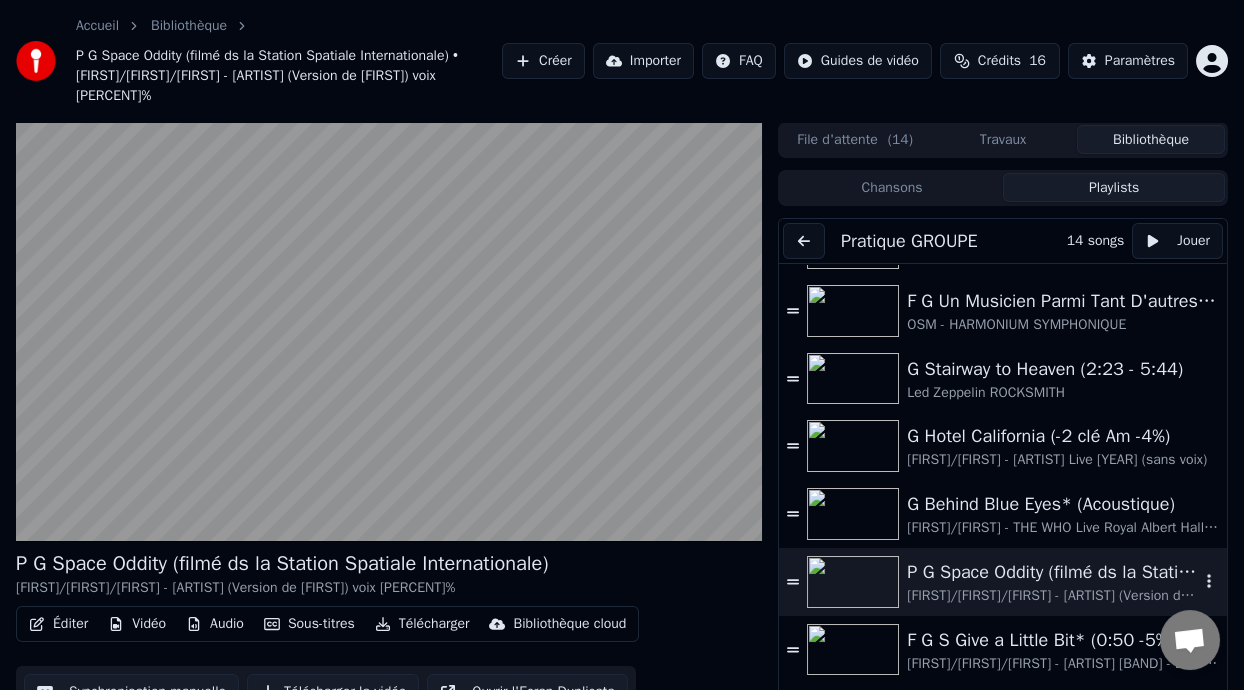 scroll, scrollTop: 79, scrollLeft: 0, axis: vertical 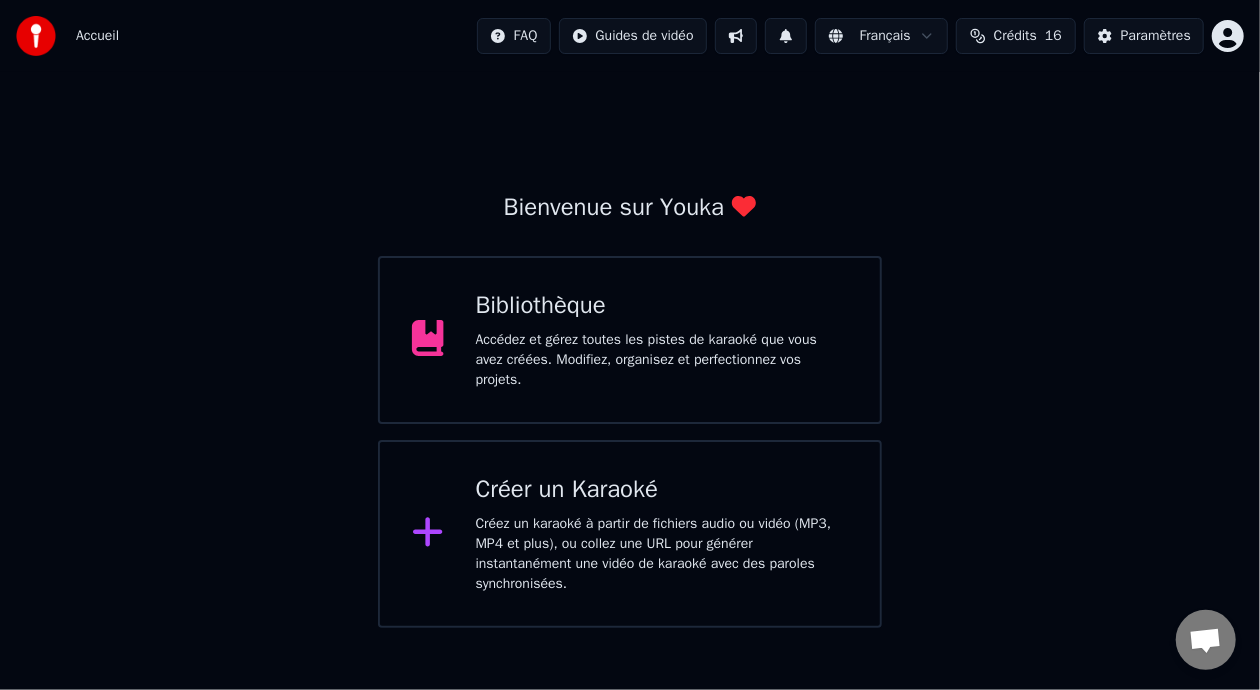 click on "Bibliothèque" at bounding box center [662, 306] 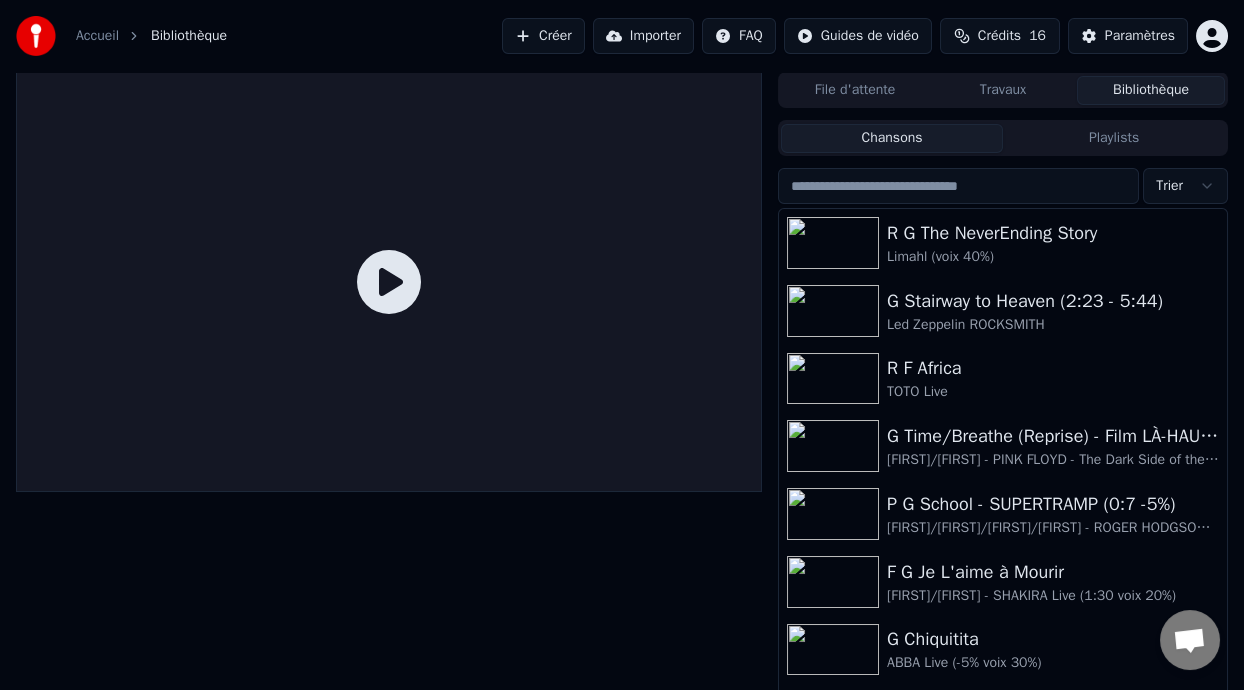 click on "Playlists" at bounding box center [1114, 138] 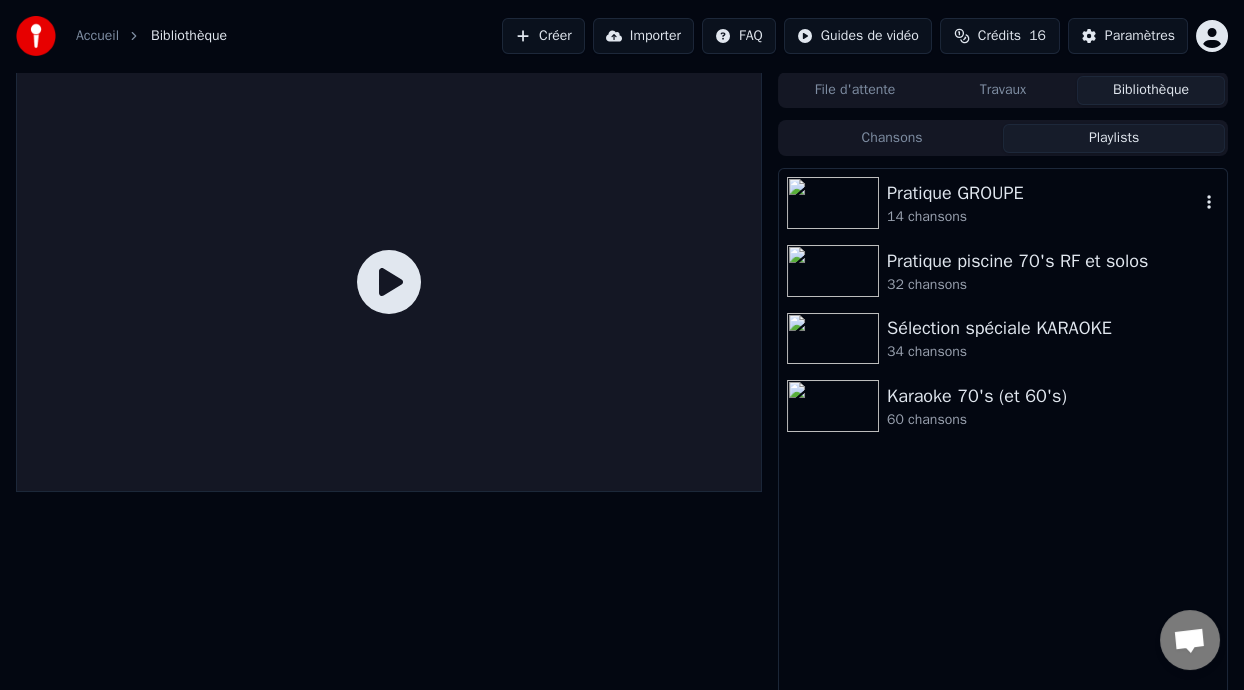 click on "Pratique GROUPE" at bounding box center [1043, 193] 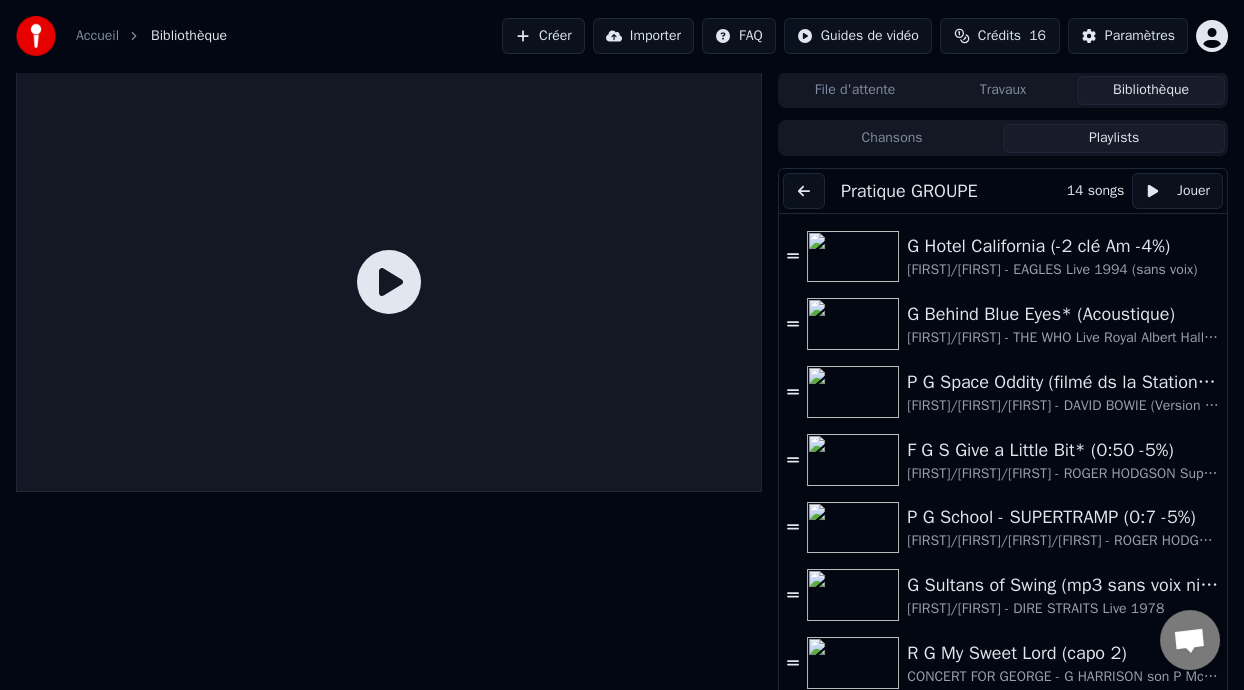 scroll, scrollTop: 399, scrollLeft: 0, axis: vertical 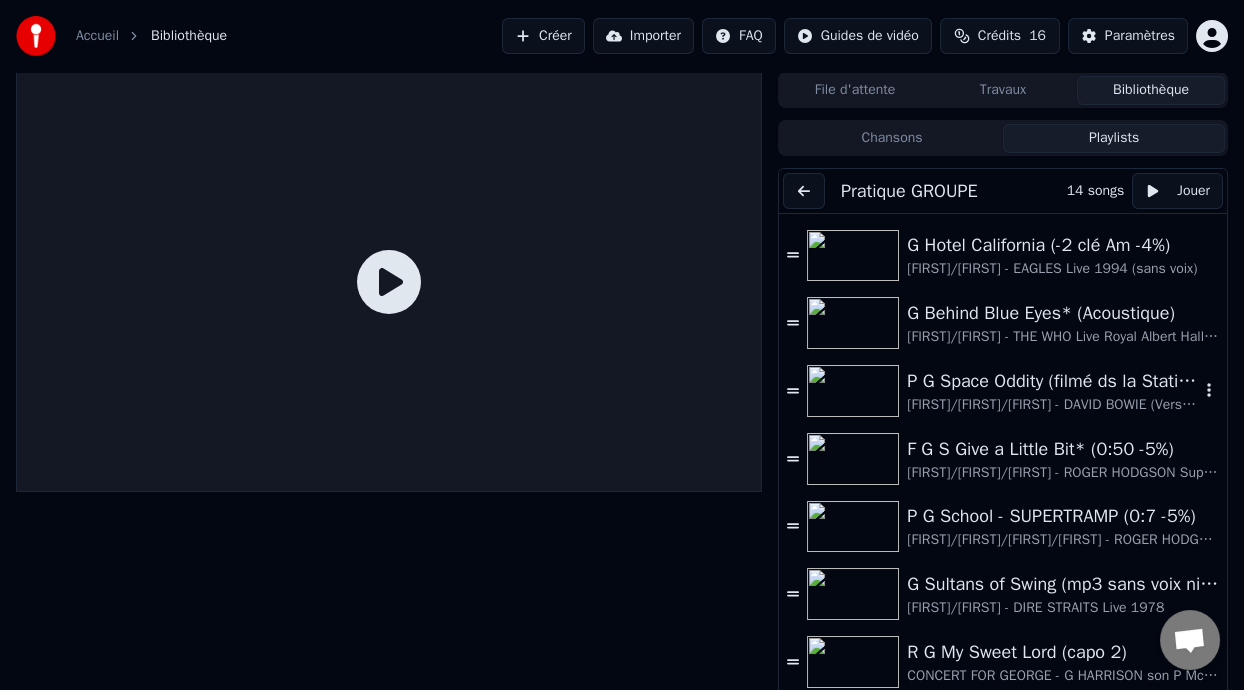 click on "P G Space Oddity (filmé ds la Station Spatiale Internationale)" at bounding box center (1053, 381) 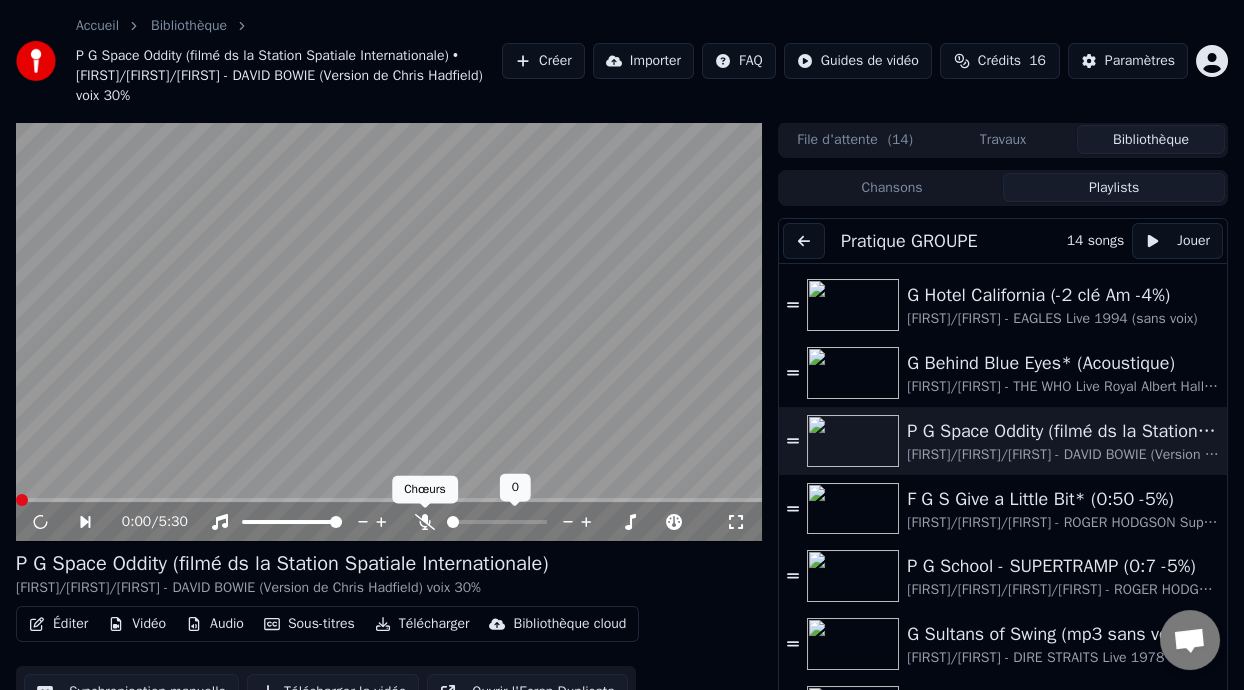 click 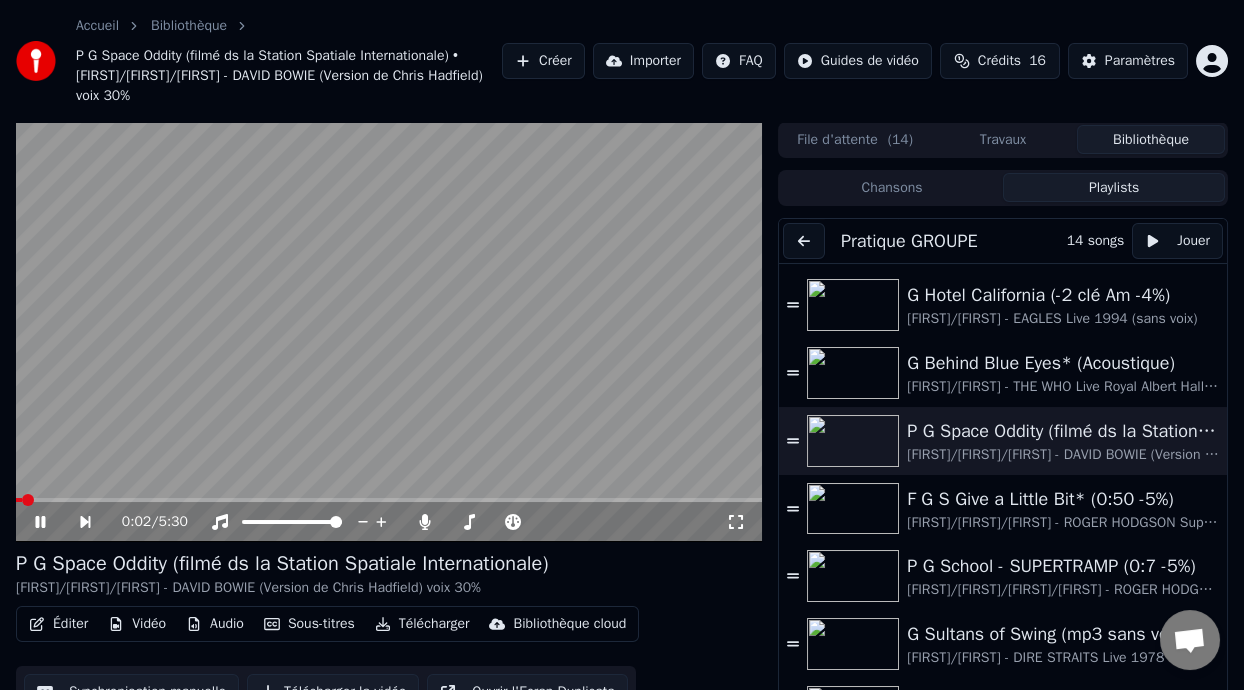click 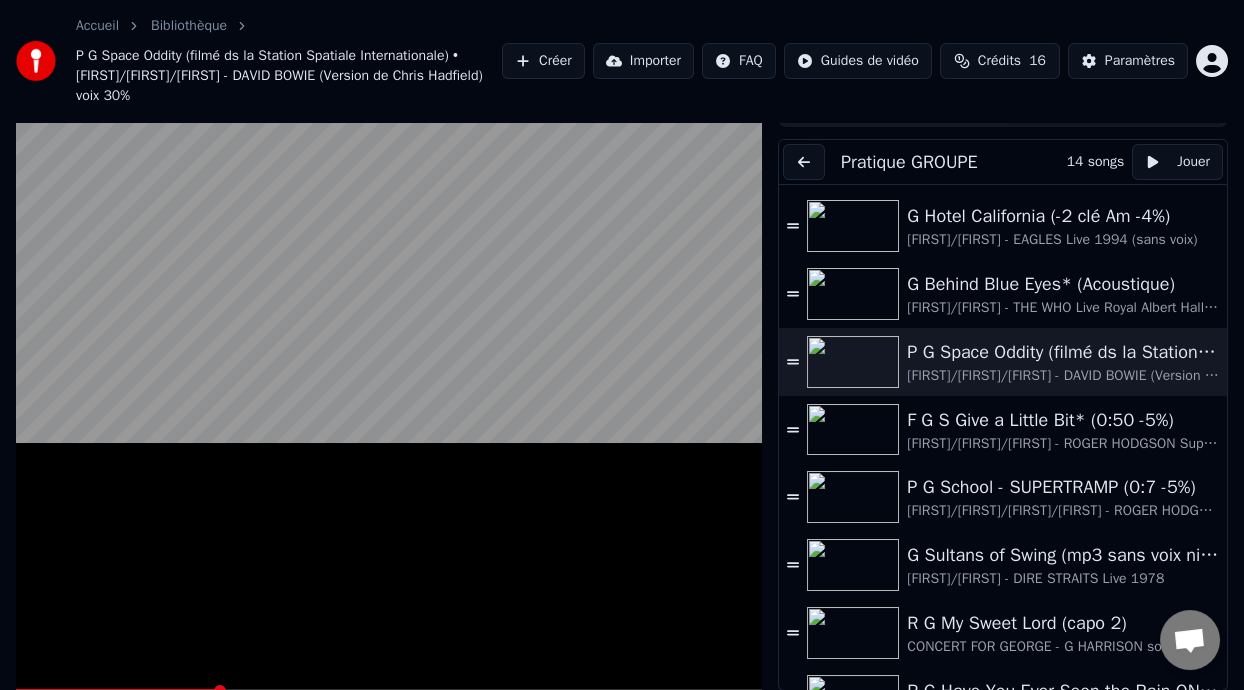 scroll, scrollTop: 76, scrollLeft: 0, axis: vertical 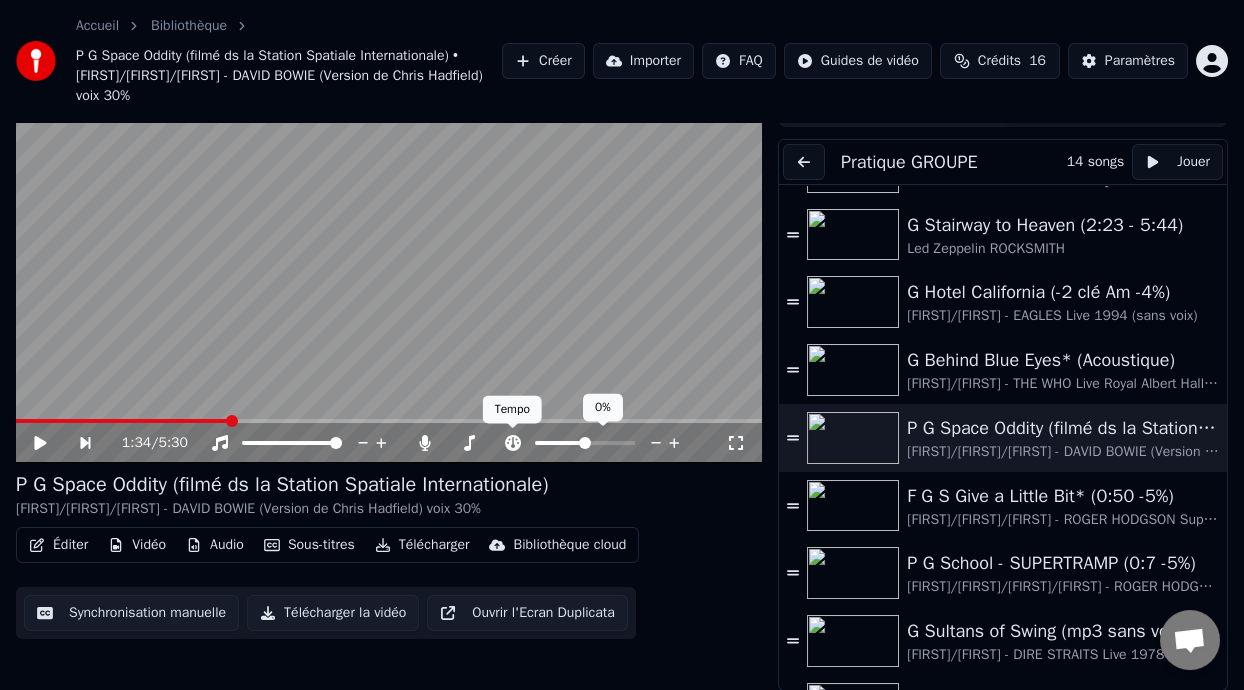 click 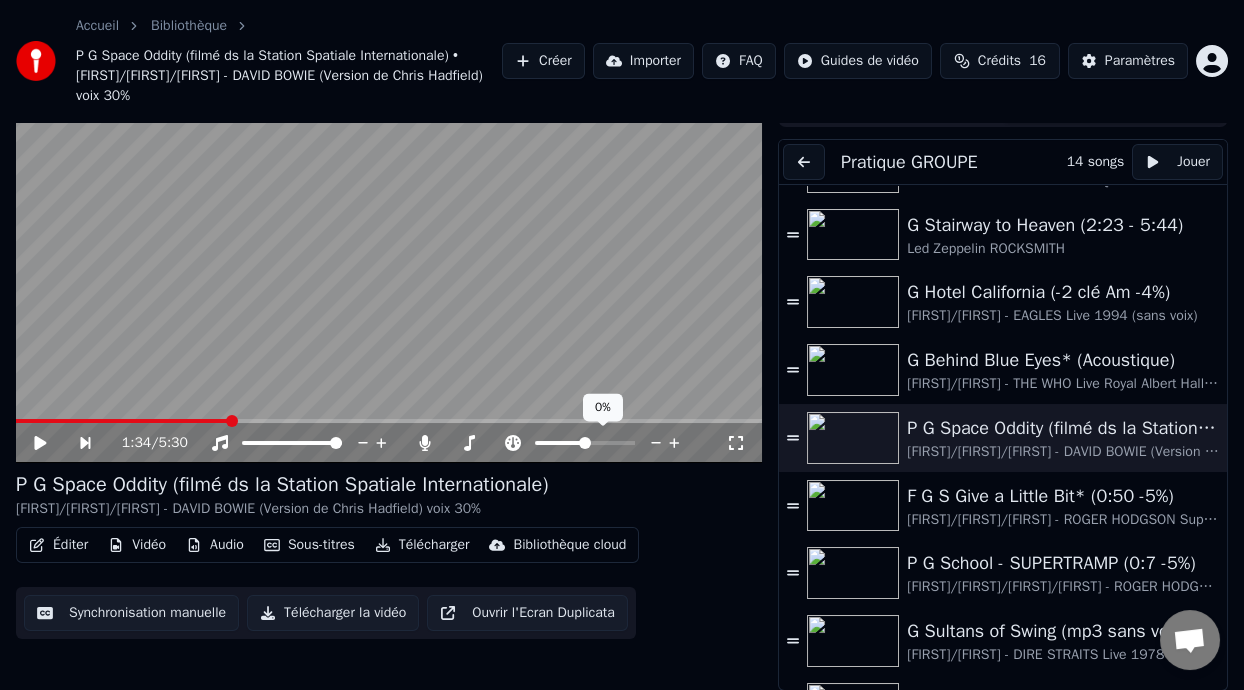 click 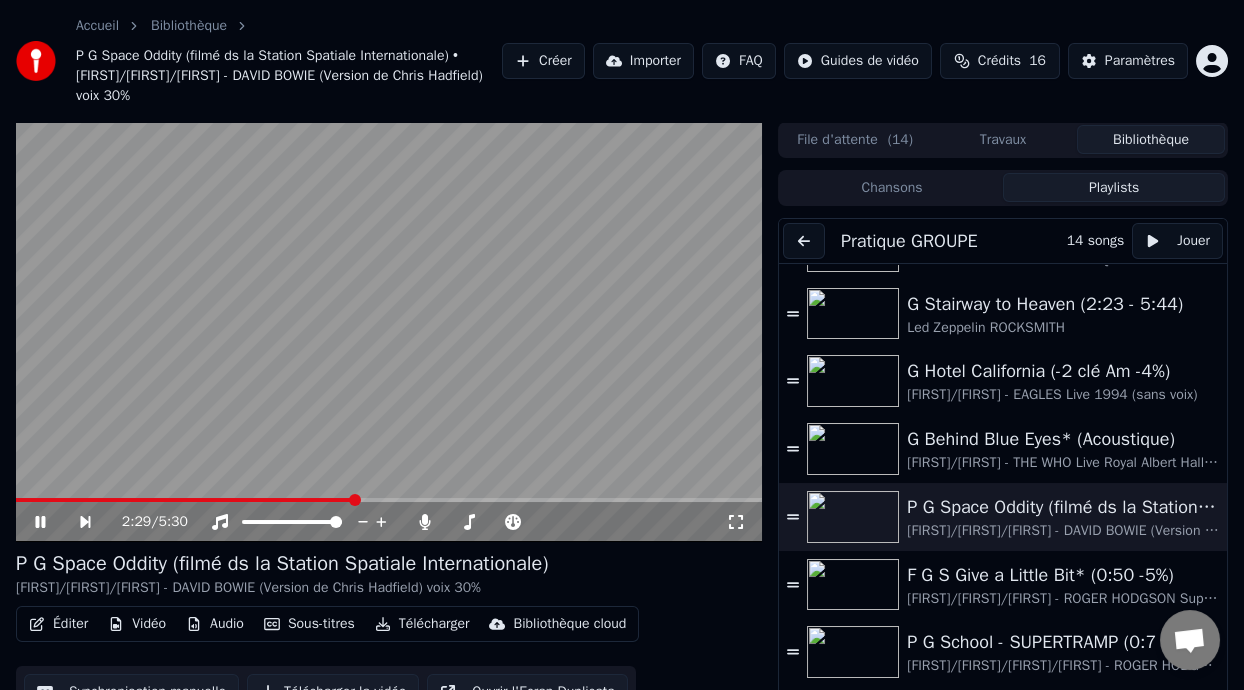 scroll, scrollTop: 79, scrollLeft: 0, axis: vertical 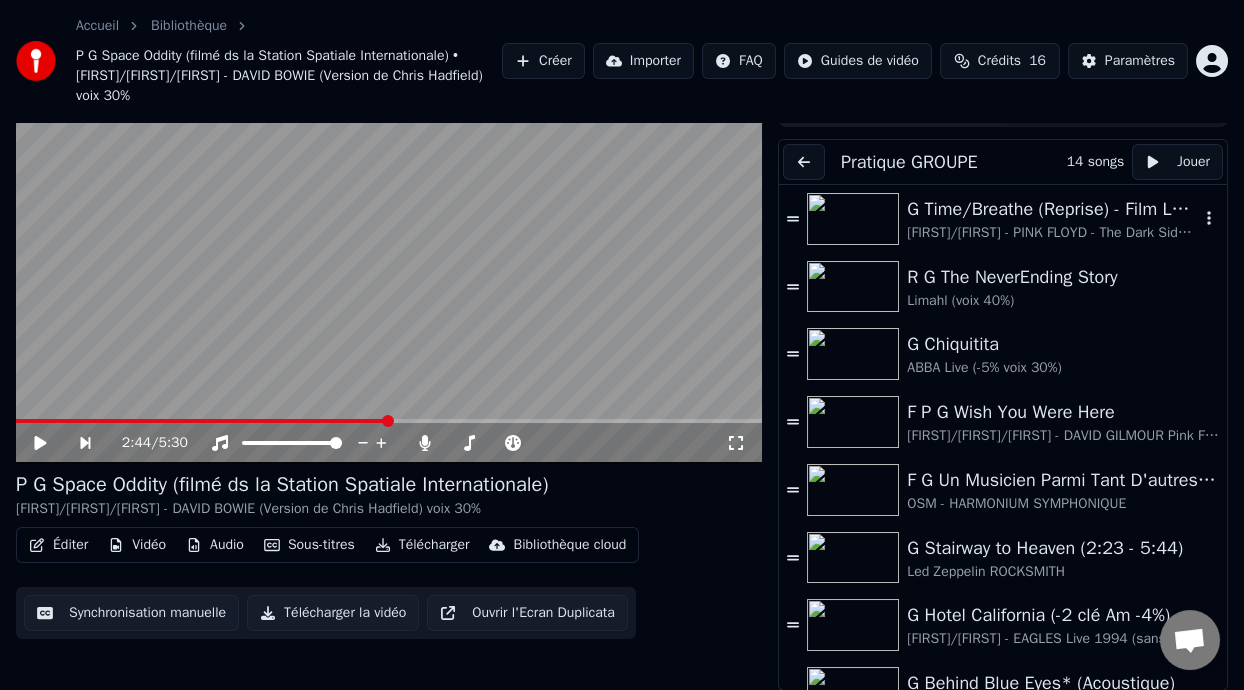 click on "G Time/Breathe (Reprise) - Film LÀ-HAUT (UP Pixar Disney) 0:21 - Carl & Ellie story" at bounding box center [1053, 209] 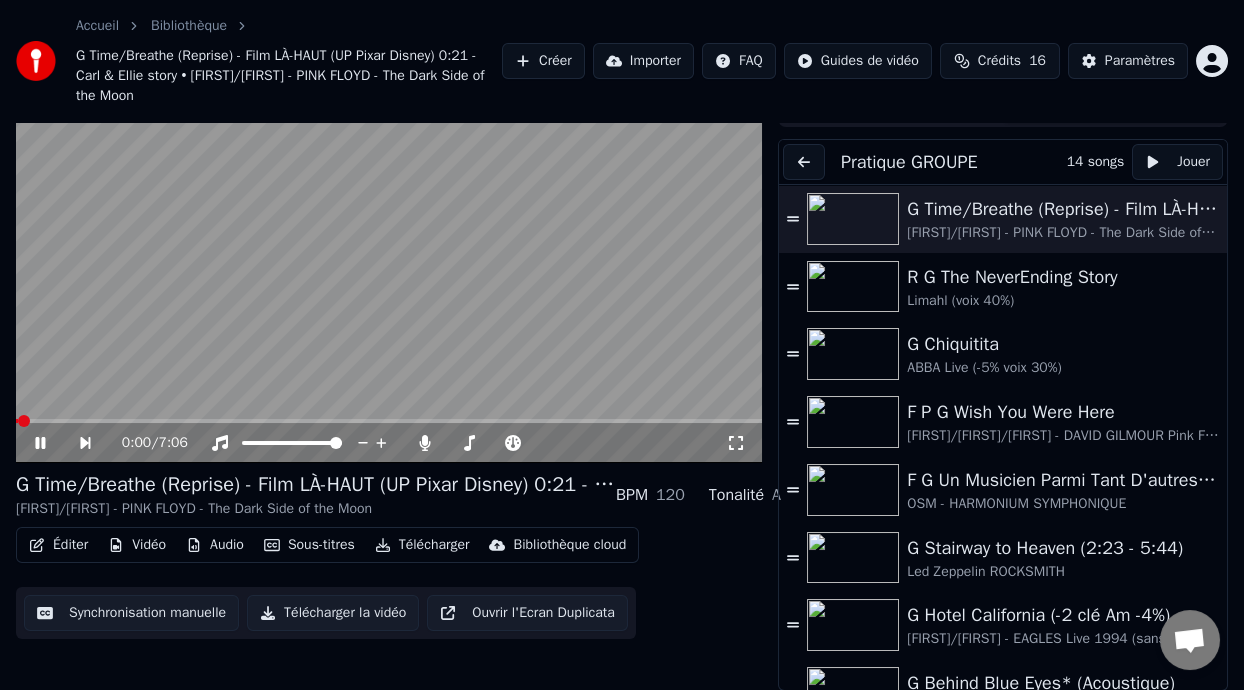 click 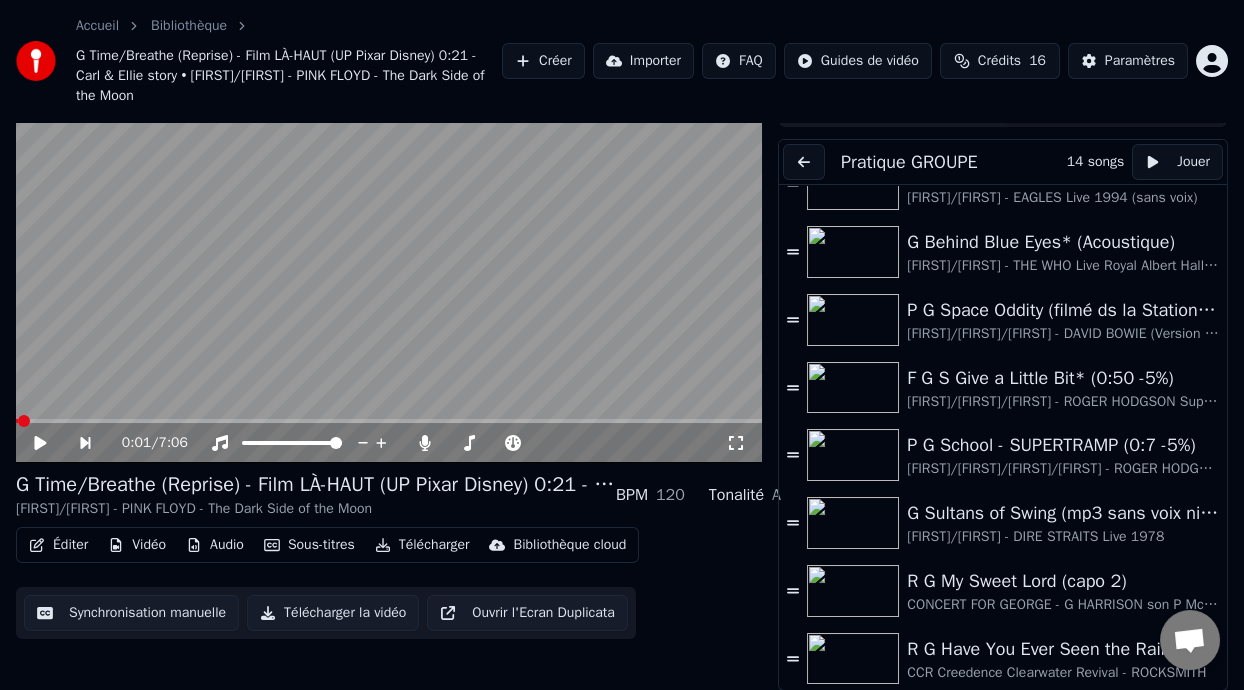 scroll, scrollTop: 442, scrollLeft: 0, axis: vertical 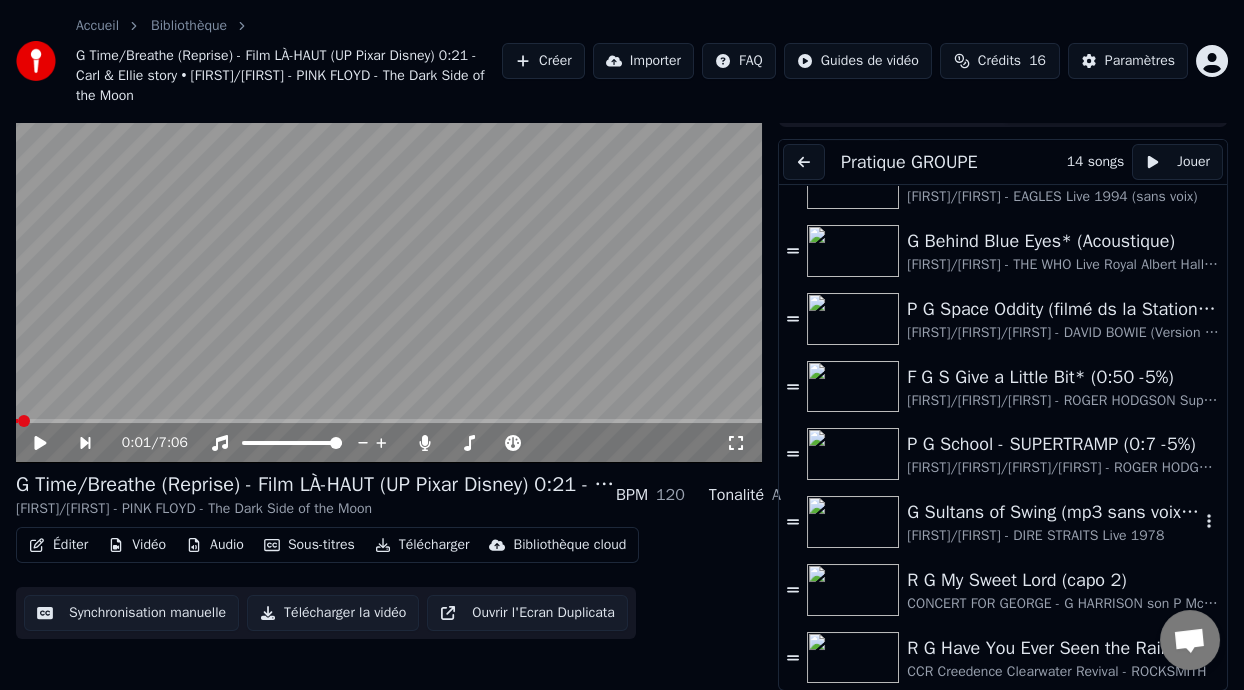 click on "[FIRST]/[FIRST] - DIRE STRAITS Live 1978" at bounding box center [1053, 536] 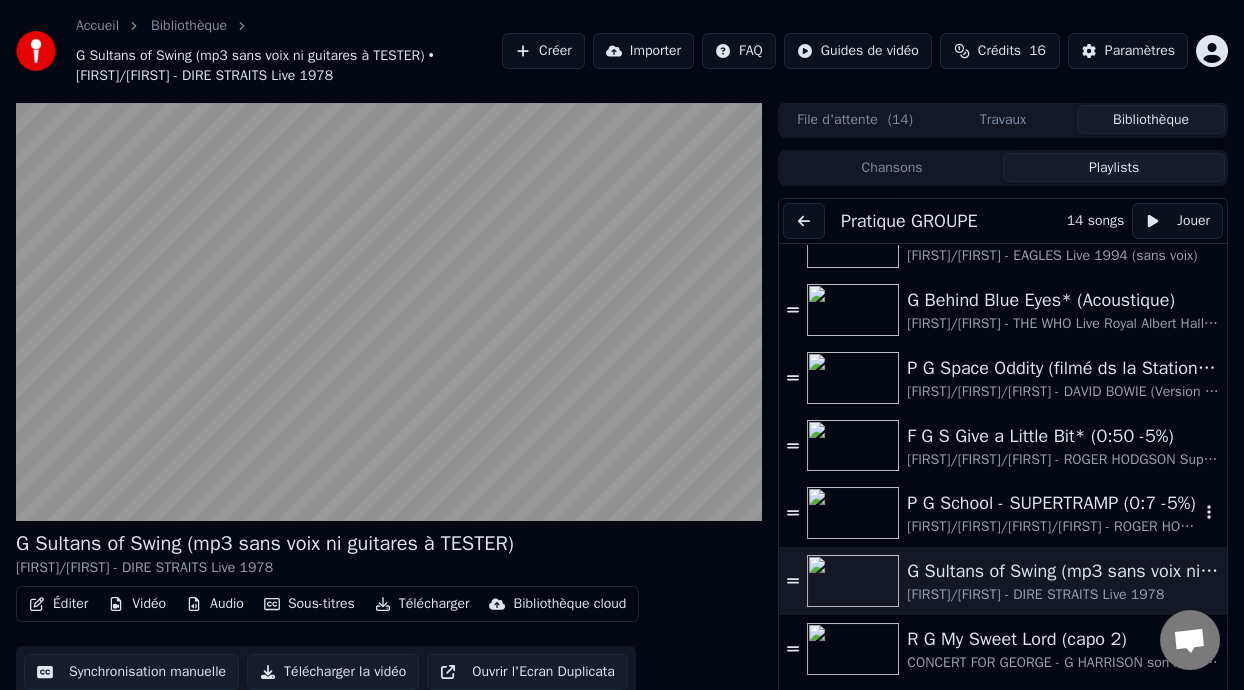 scroll, scrollTop: 59, scrollLeft: 0, axis: vertical 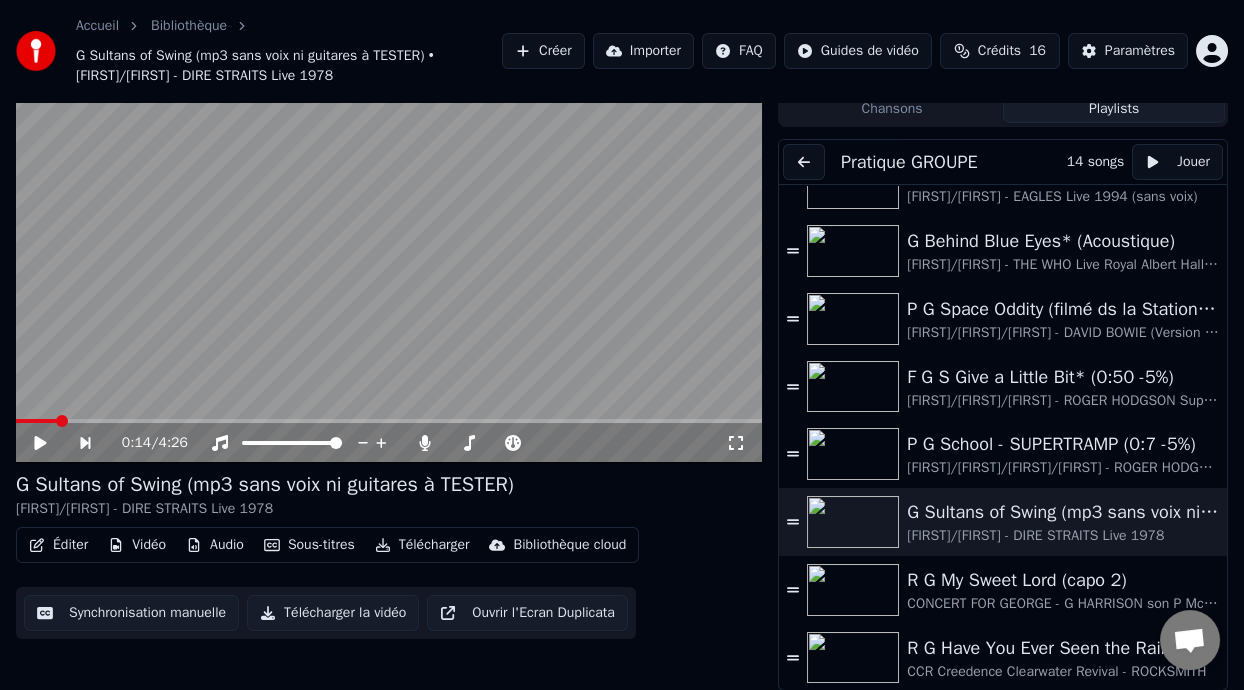 click on "Chansons" at bounding box center [892, 108] 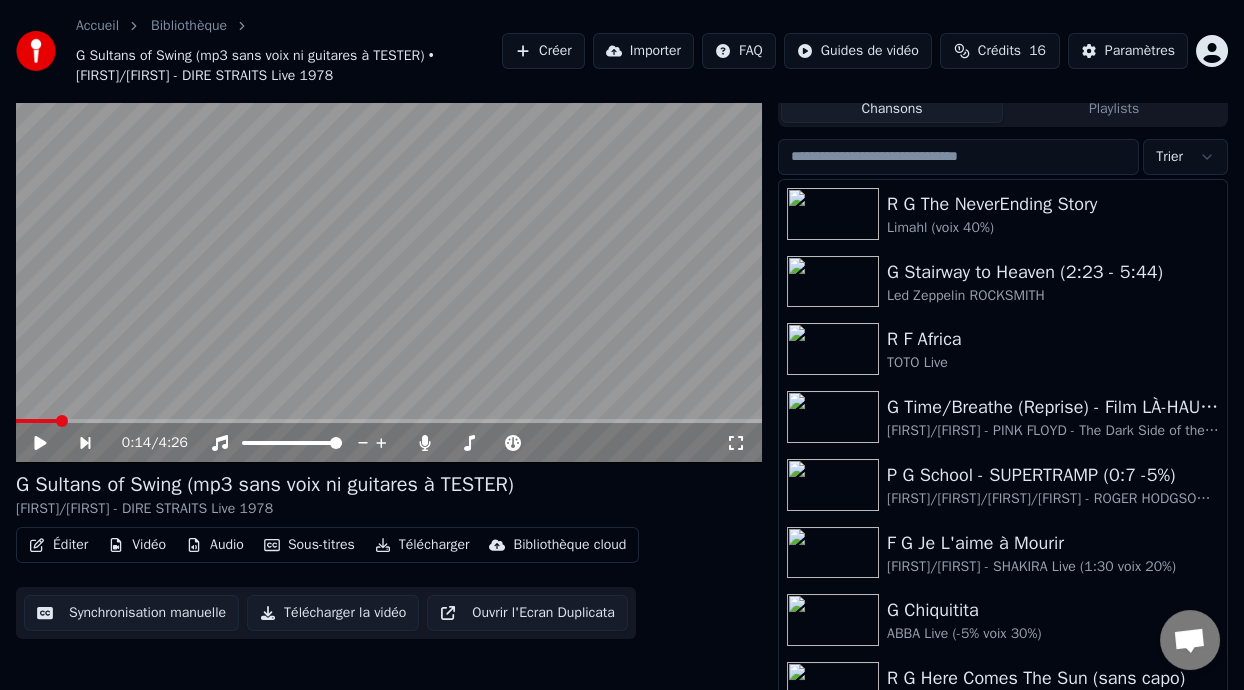 click at bounding box center (958, 157) 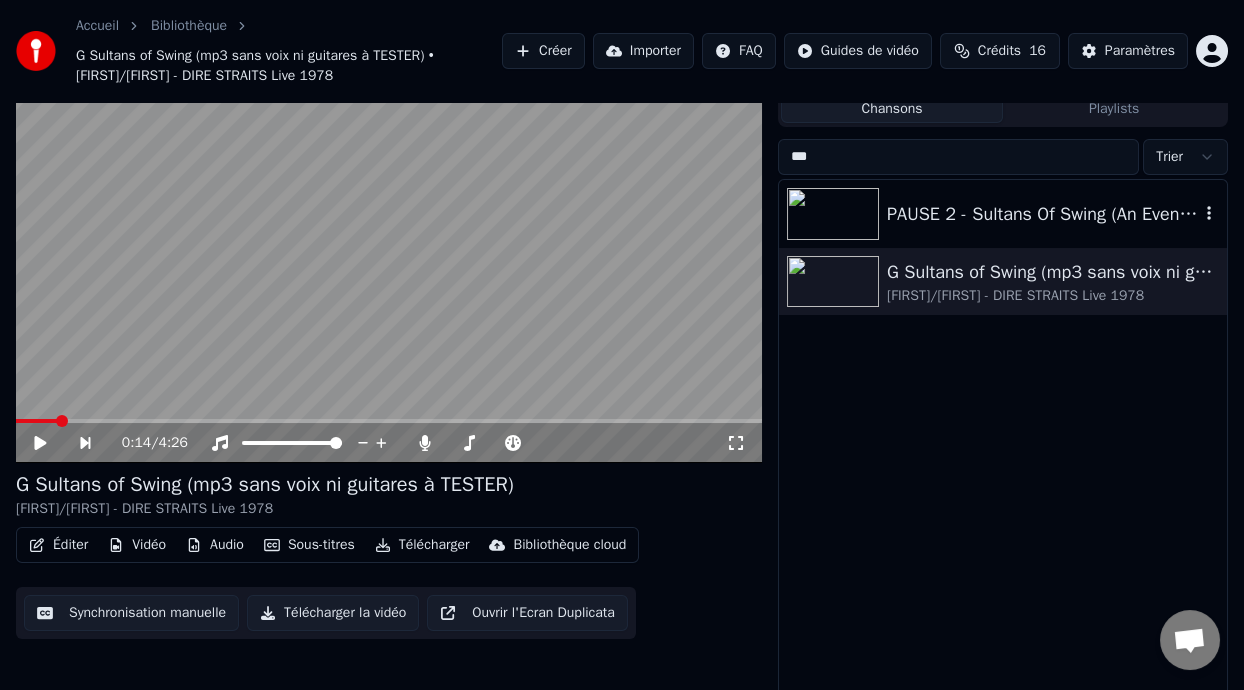 type on "***" 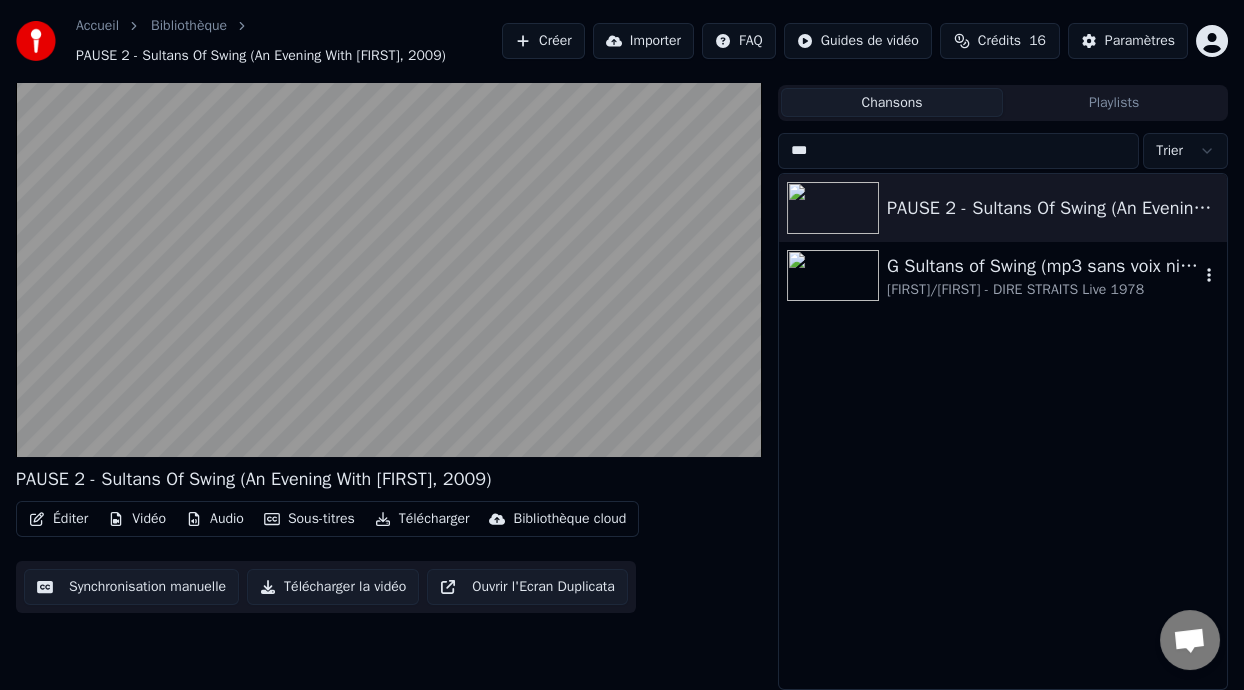 click on "G Sultans of Swing (mp3 sans voix ni guitares à TESTER)" at bounding box center [1043, 266] 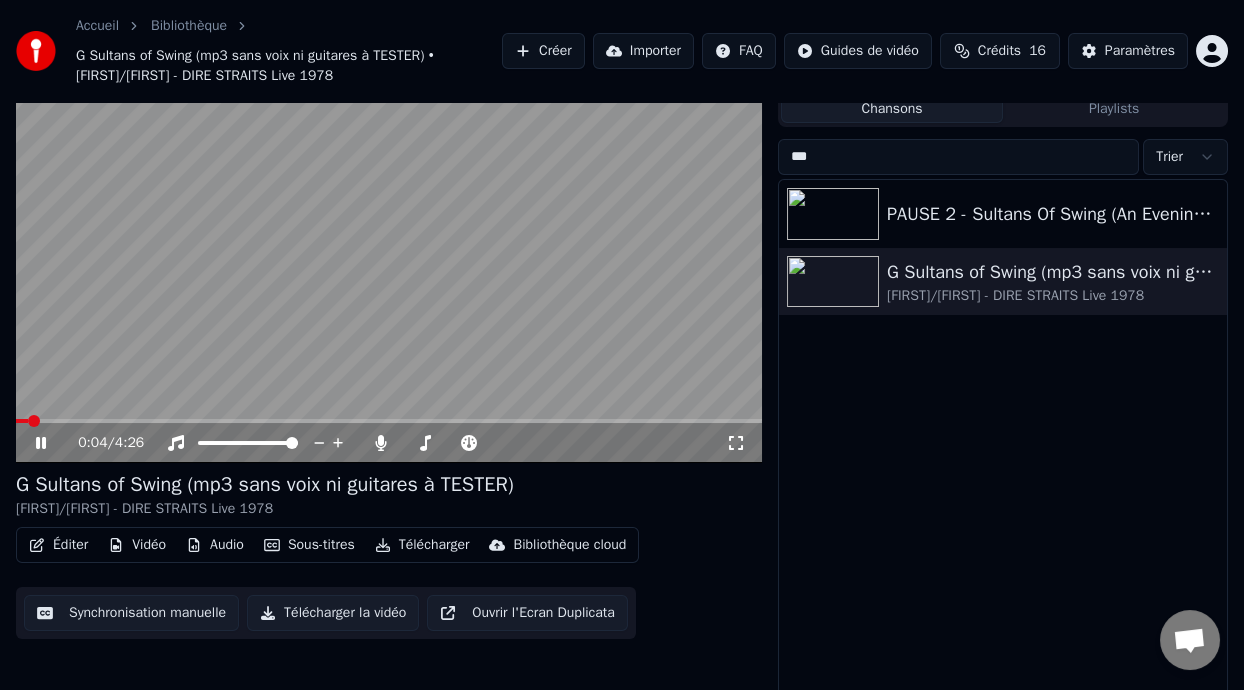 click 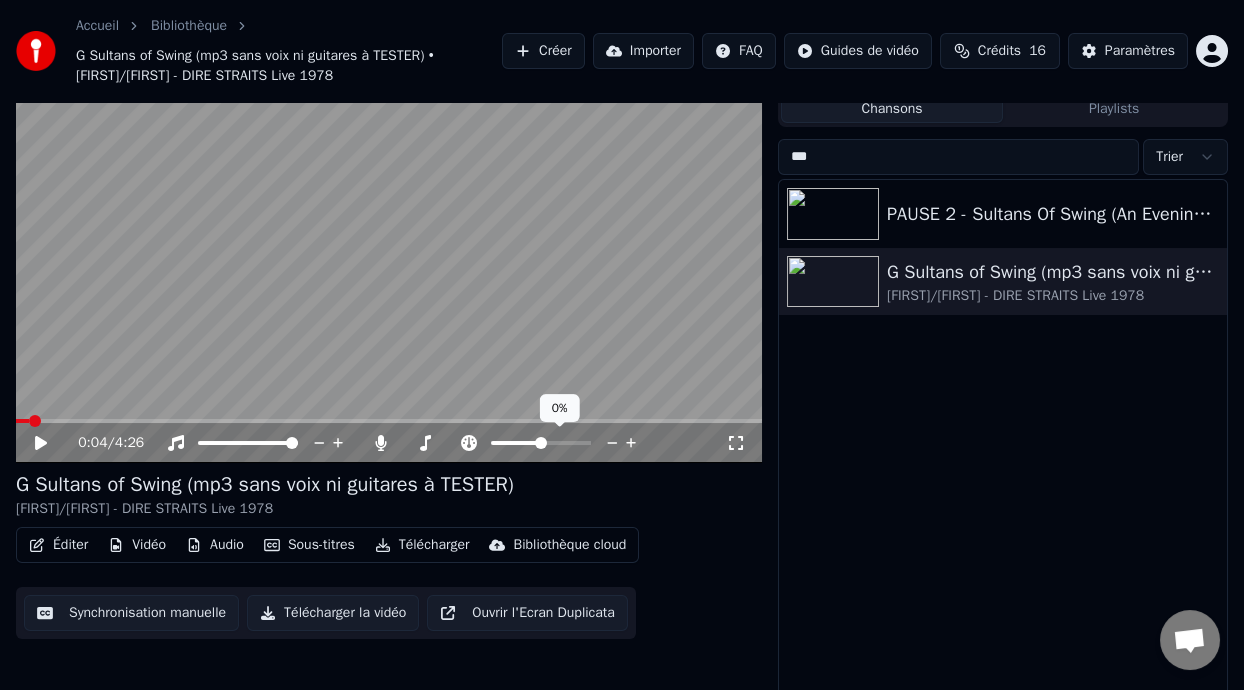 click at bounding box center [516, 443] 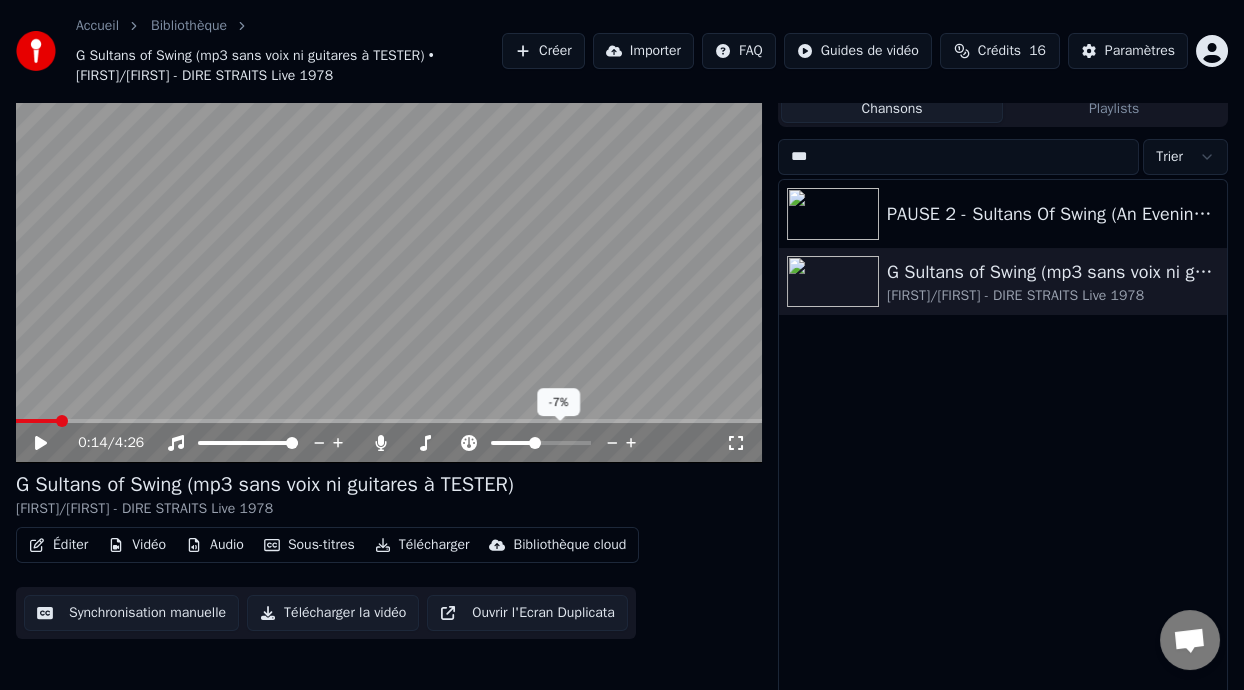 scroll, scrollTop: 65, scrollLeft: 0, axis: vertical 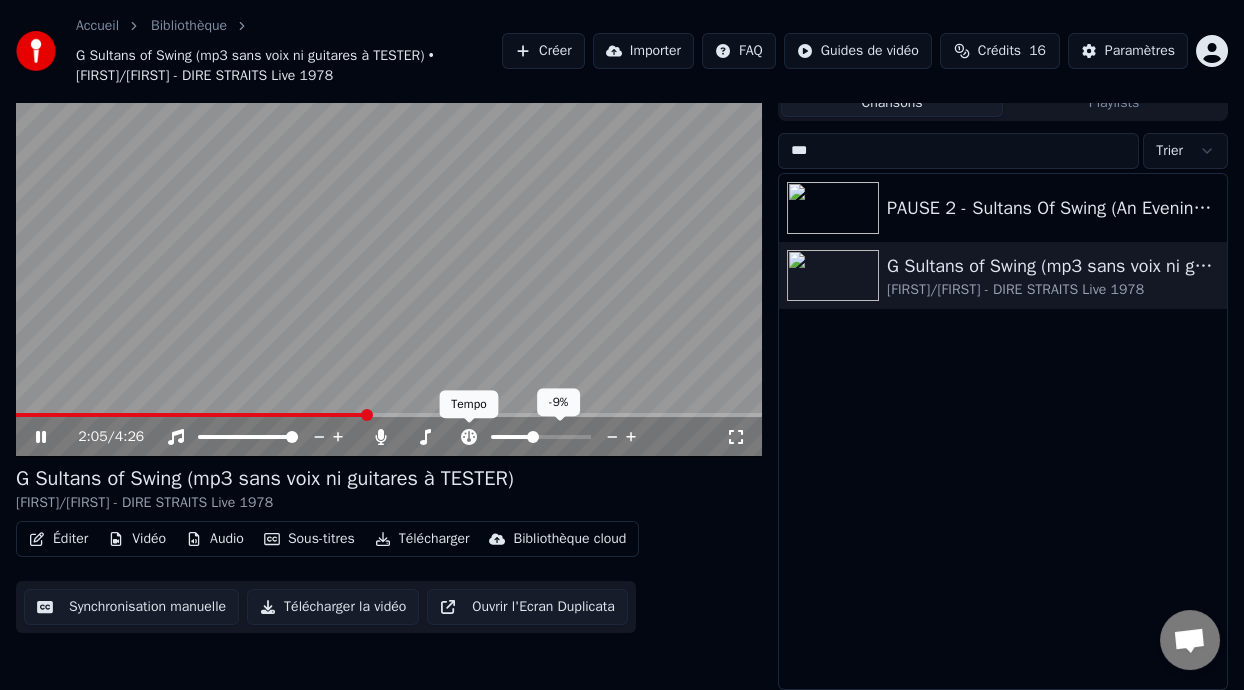 click 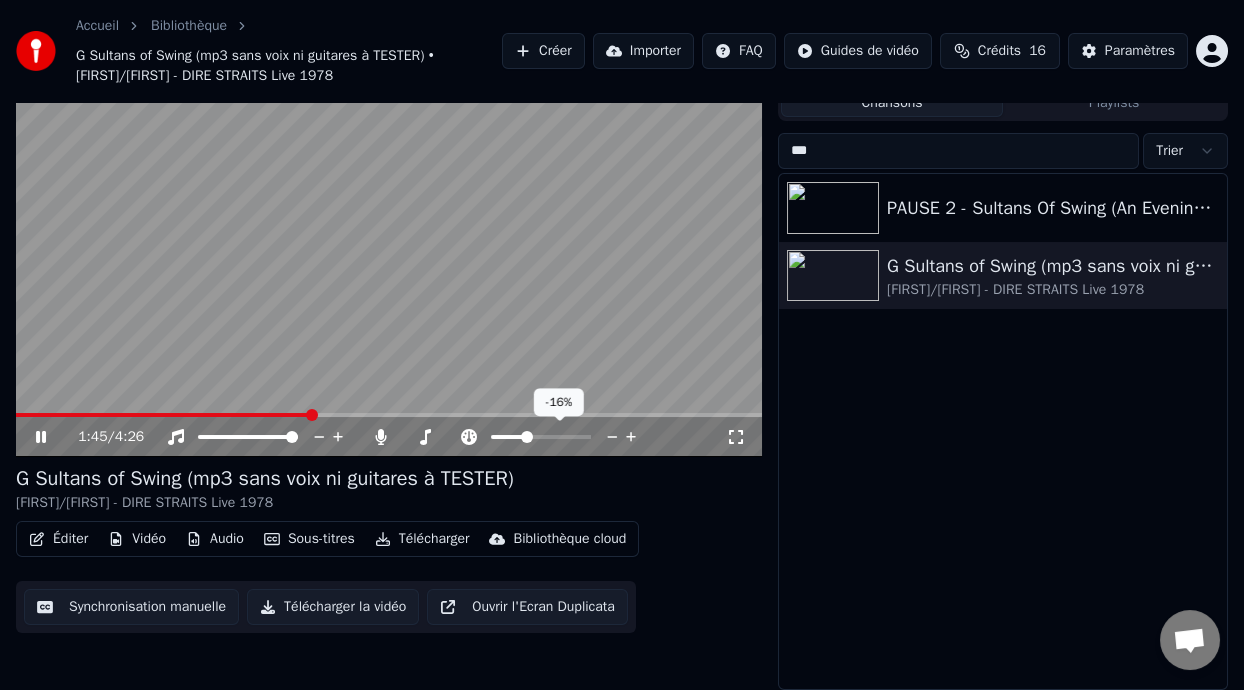 click at bounding box center [508, 437] 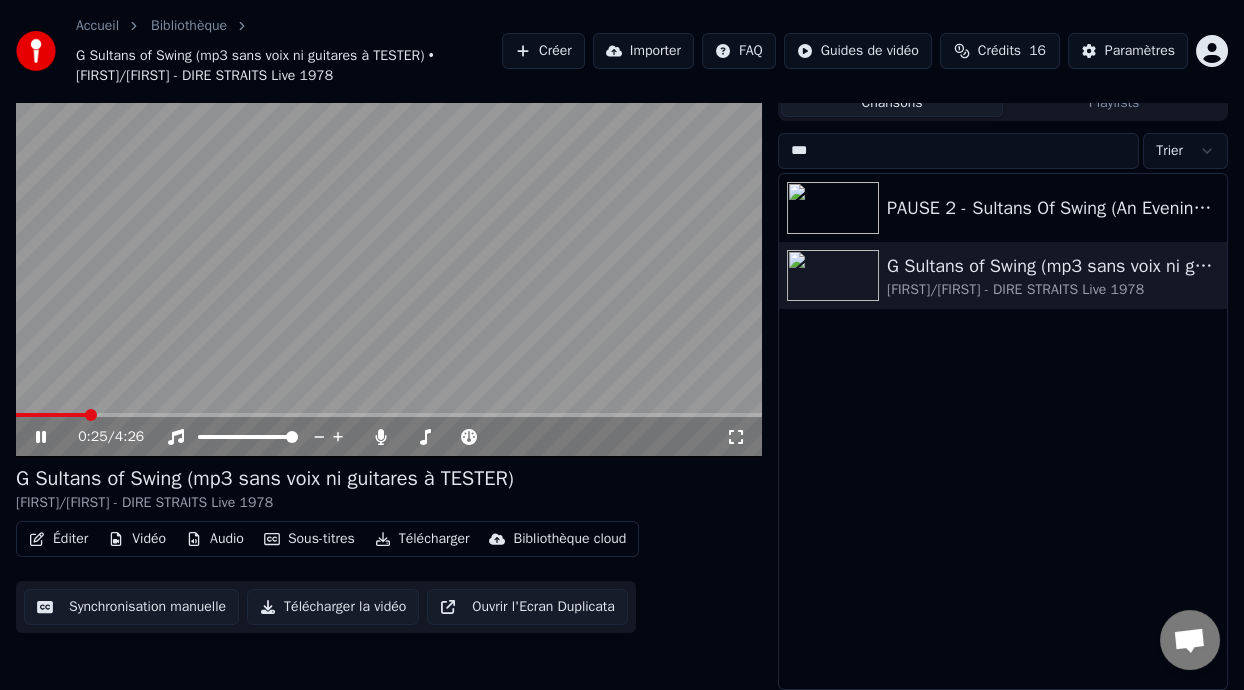 click at bounding box center [51, 415] 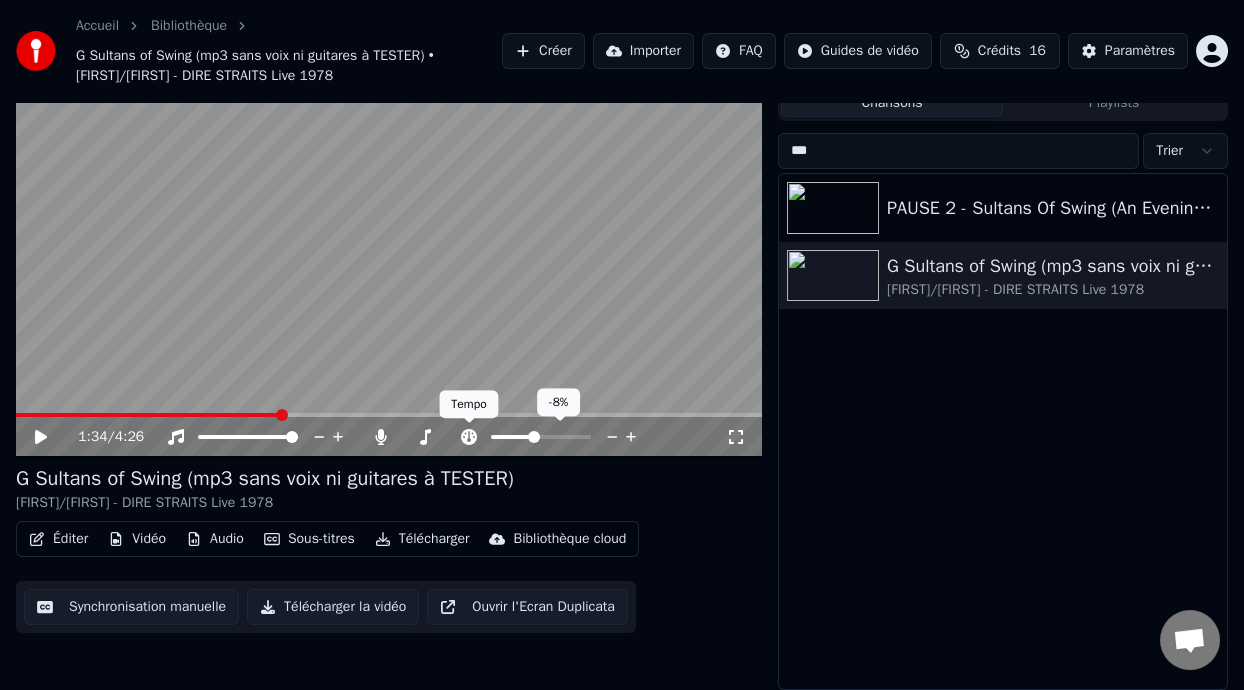 click 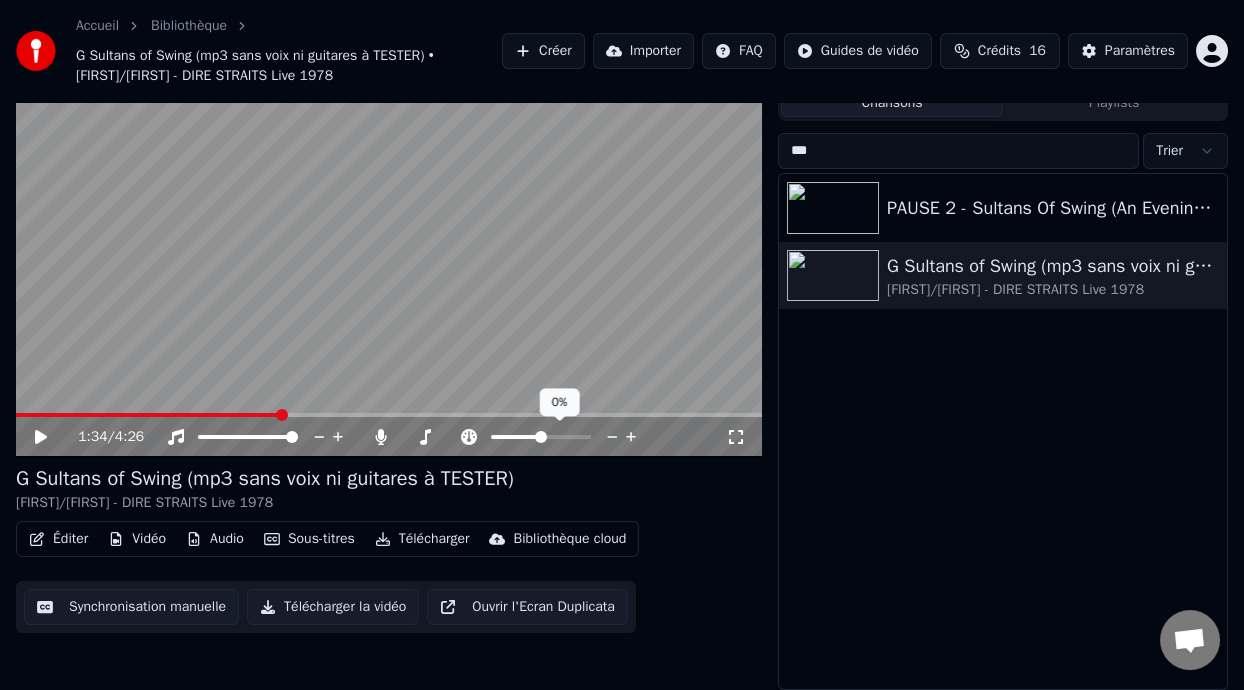 click at bounding box center (516, 437) 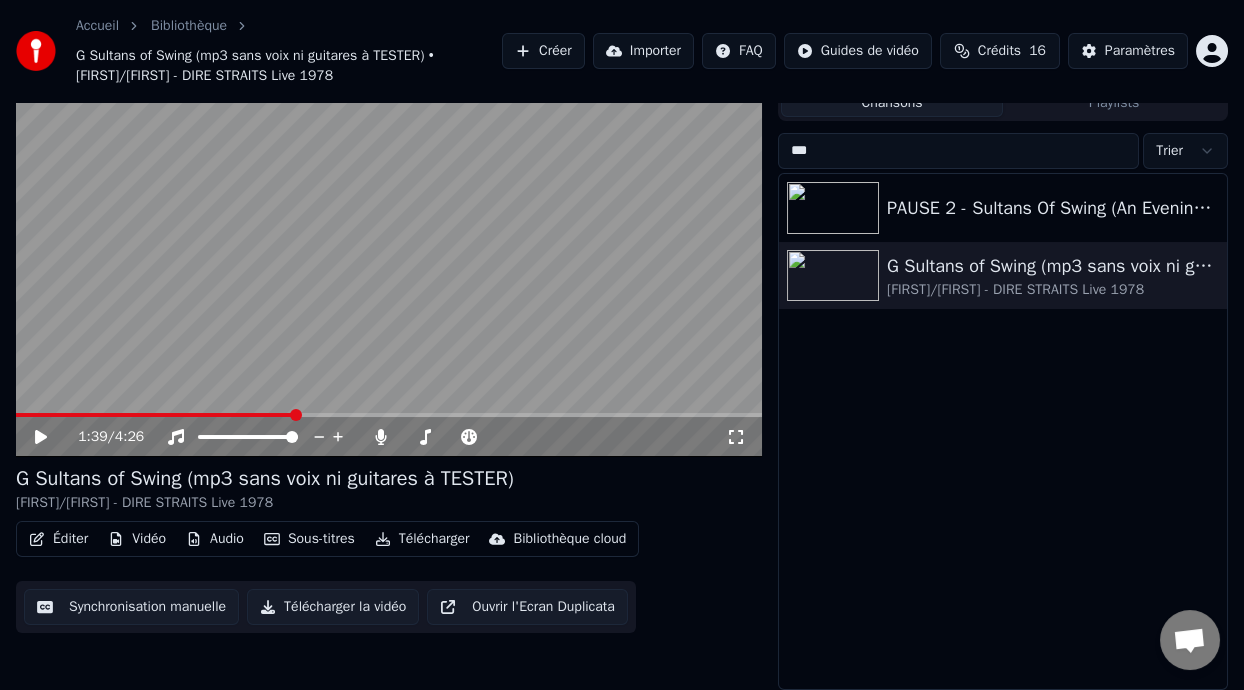 click at bounding box center [155, 415] 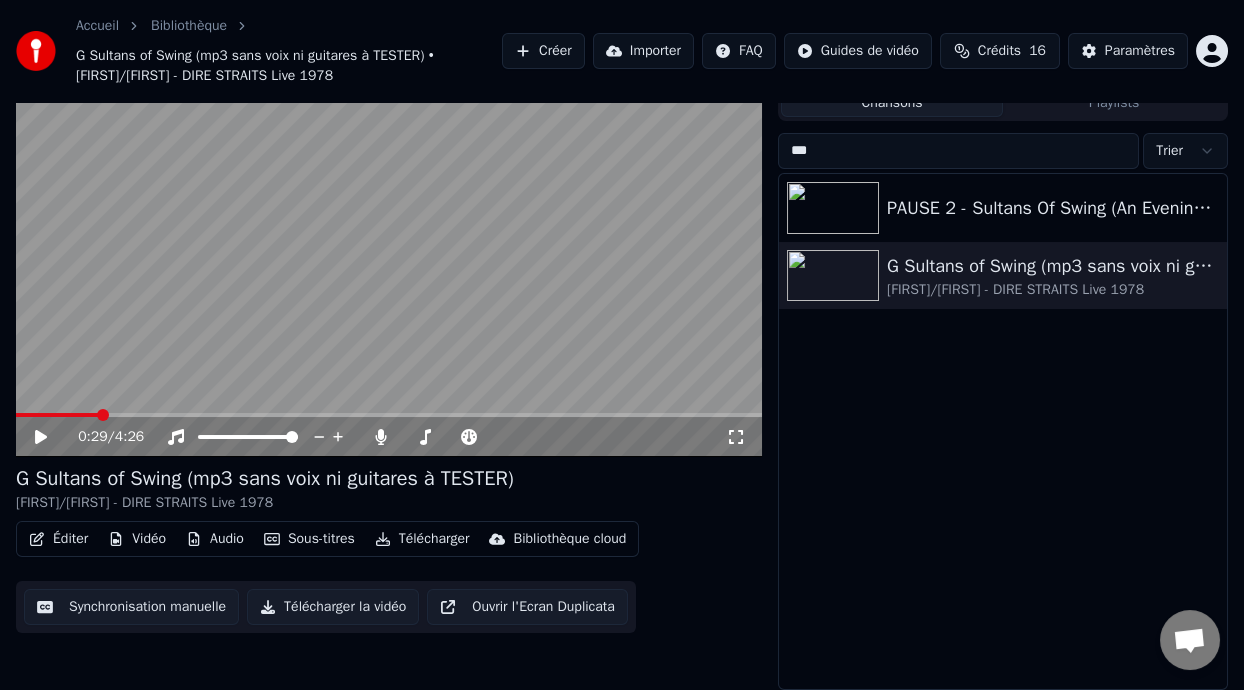 click on "Éditer" at bounding box center [58, 539] 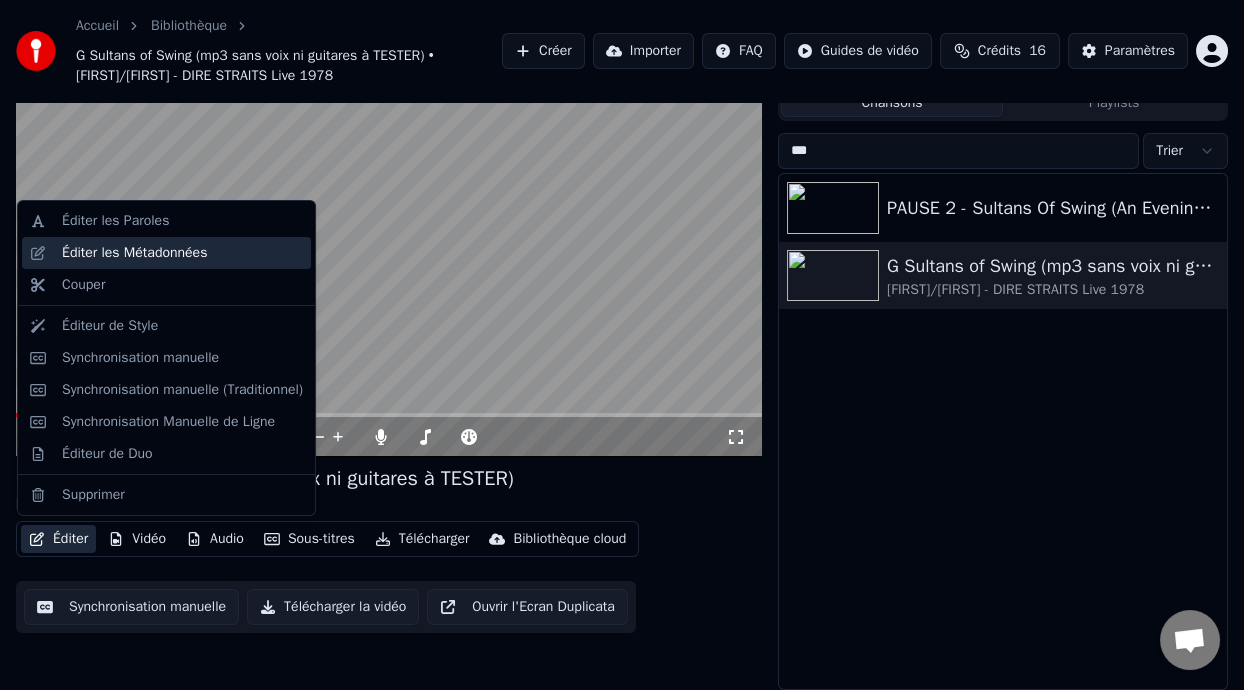 click on "Éditer les Métadonnées" at bounding box center [182, 253] 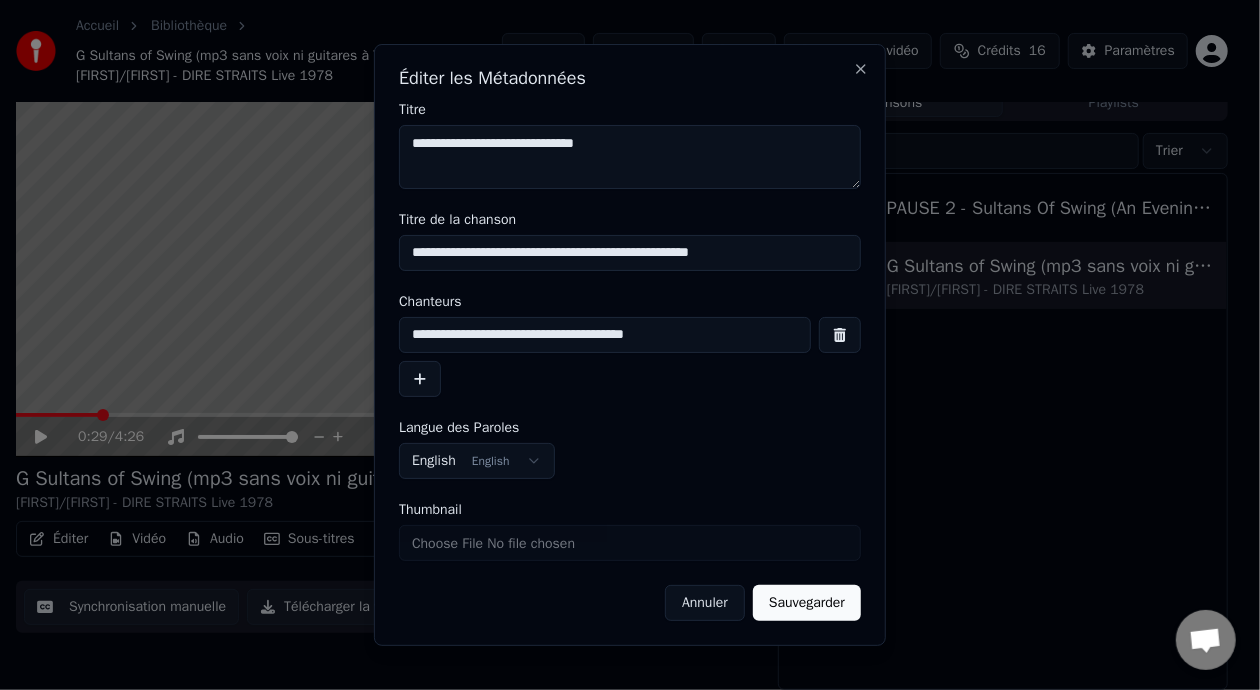 click on "**********" at bounding box center (605, 335) 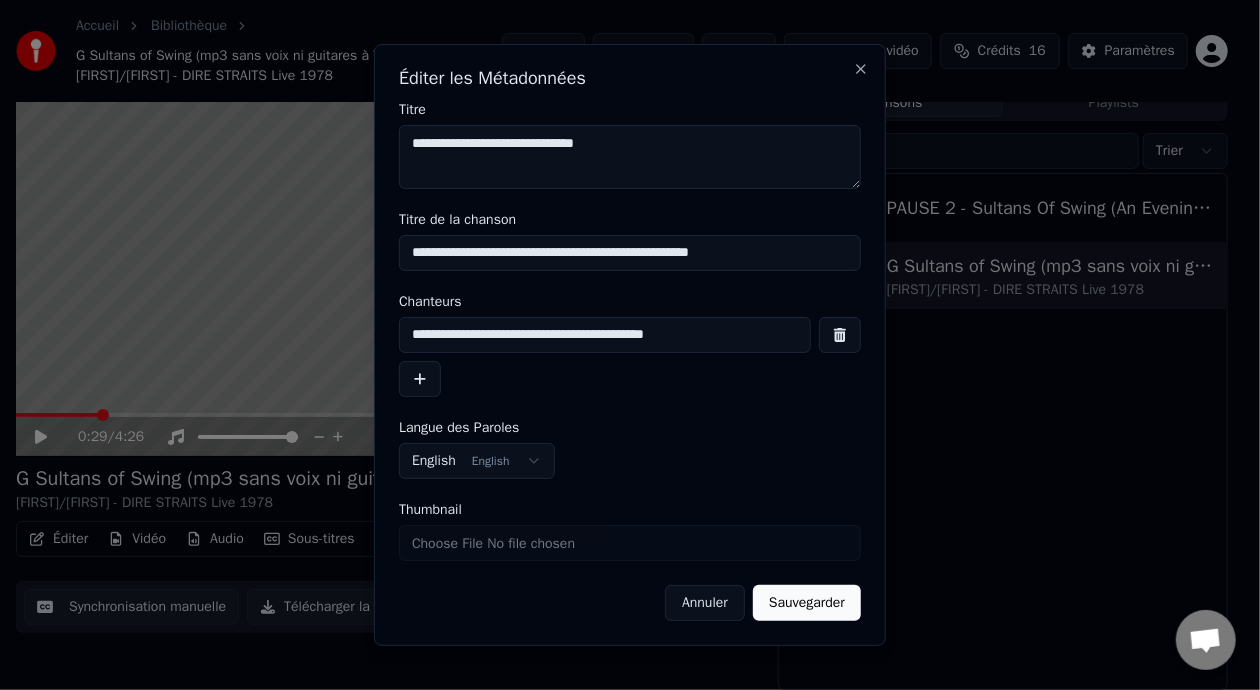 click on "**********" at bounding box center (605, 335) 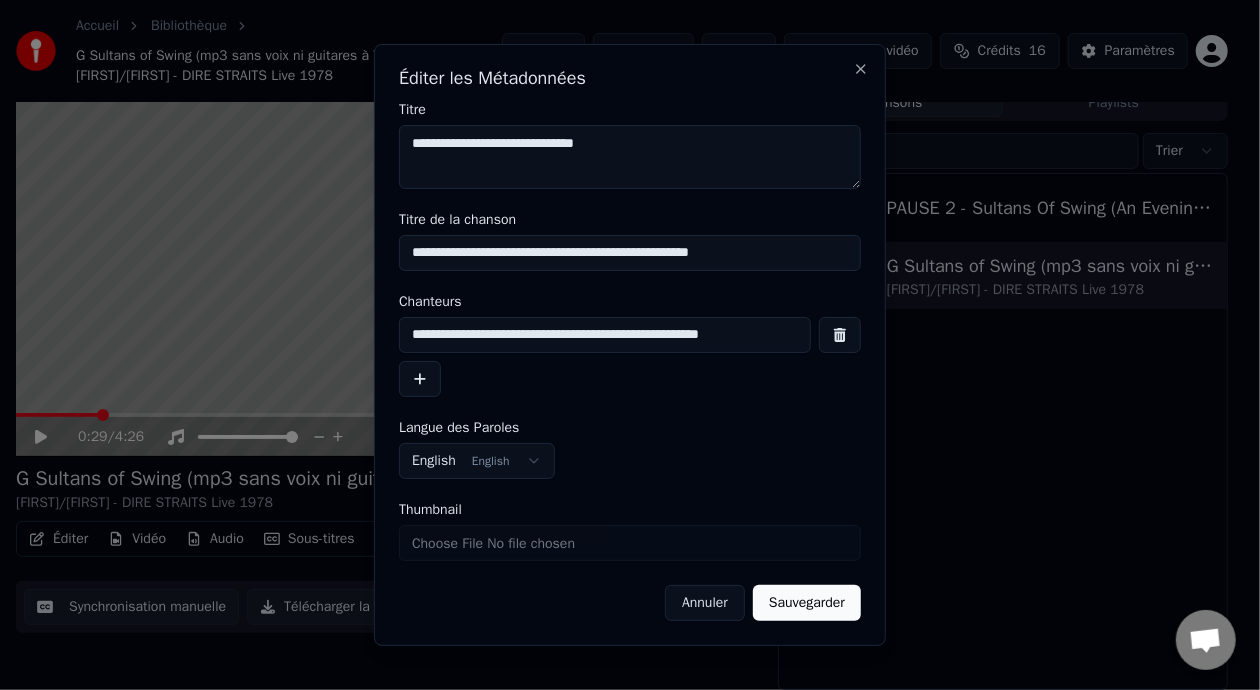 type on "**********" 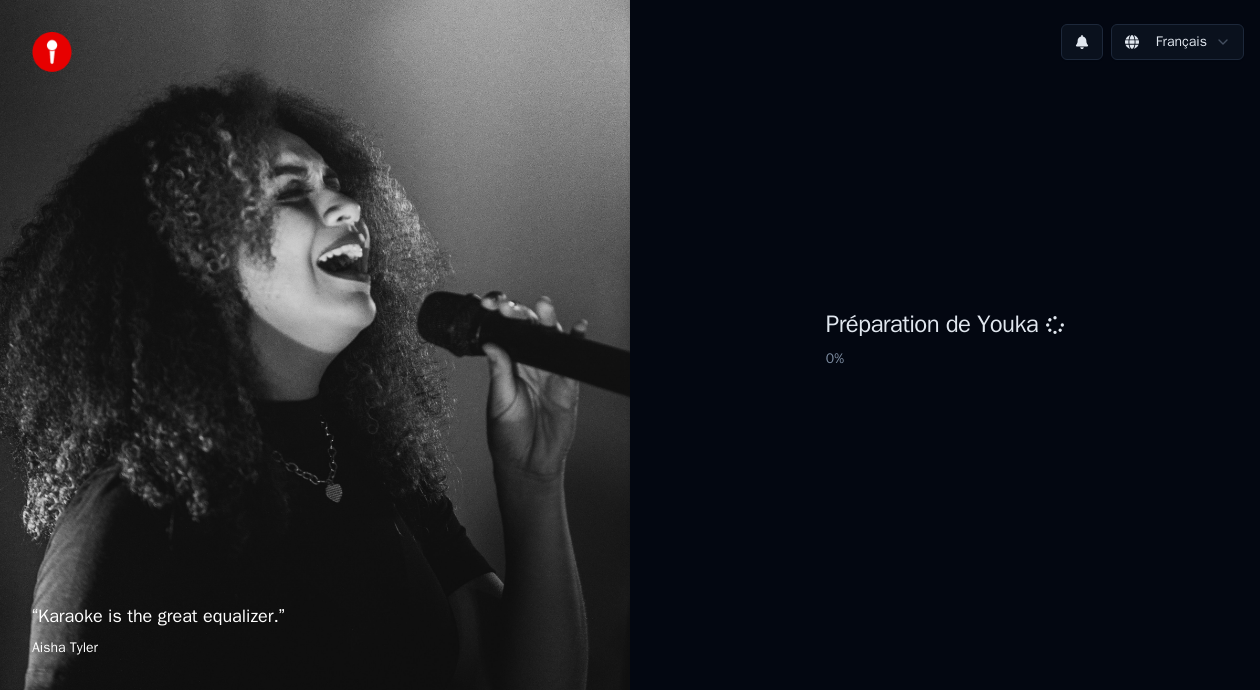 scroll, scrollTop: 0, scrollLeft: 0, axis: both 